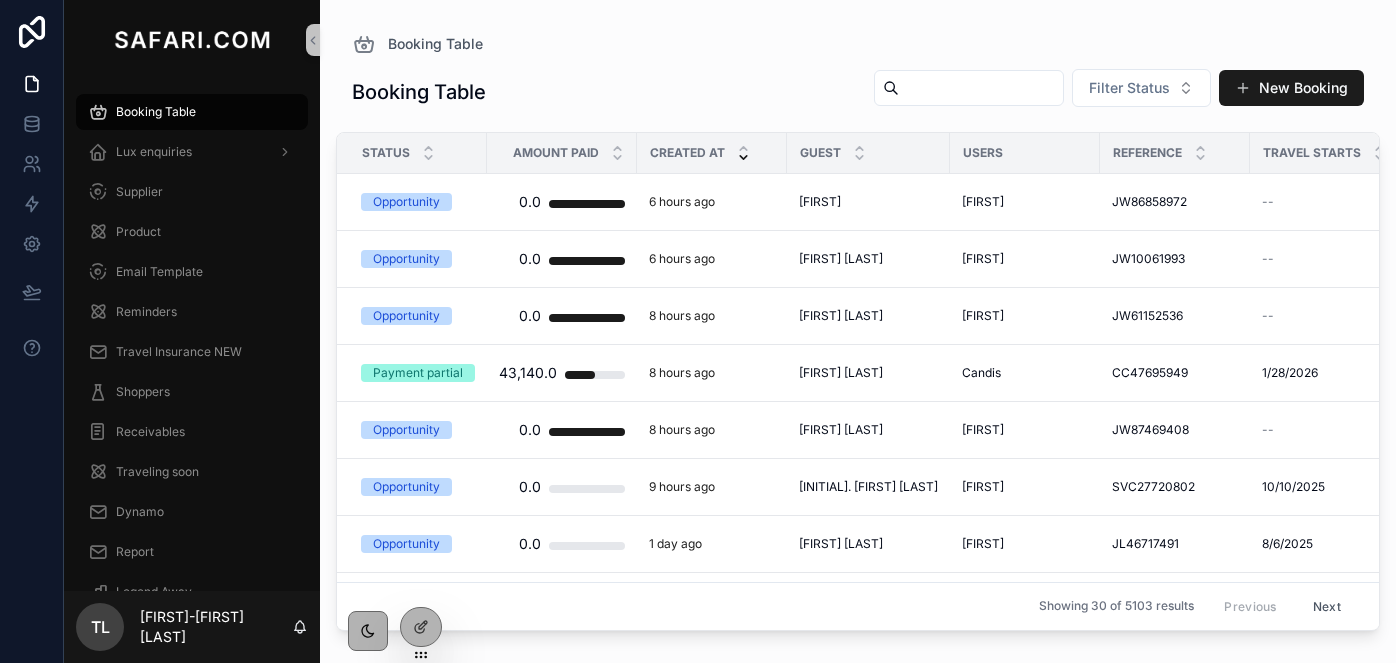 scroll, scrollTop: 0, scrollLeft: 0, axis: both 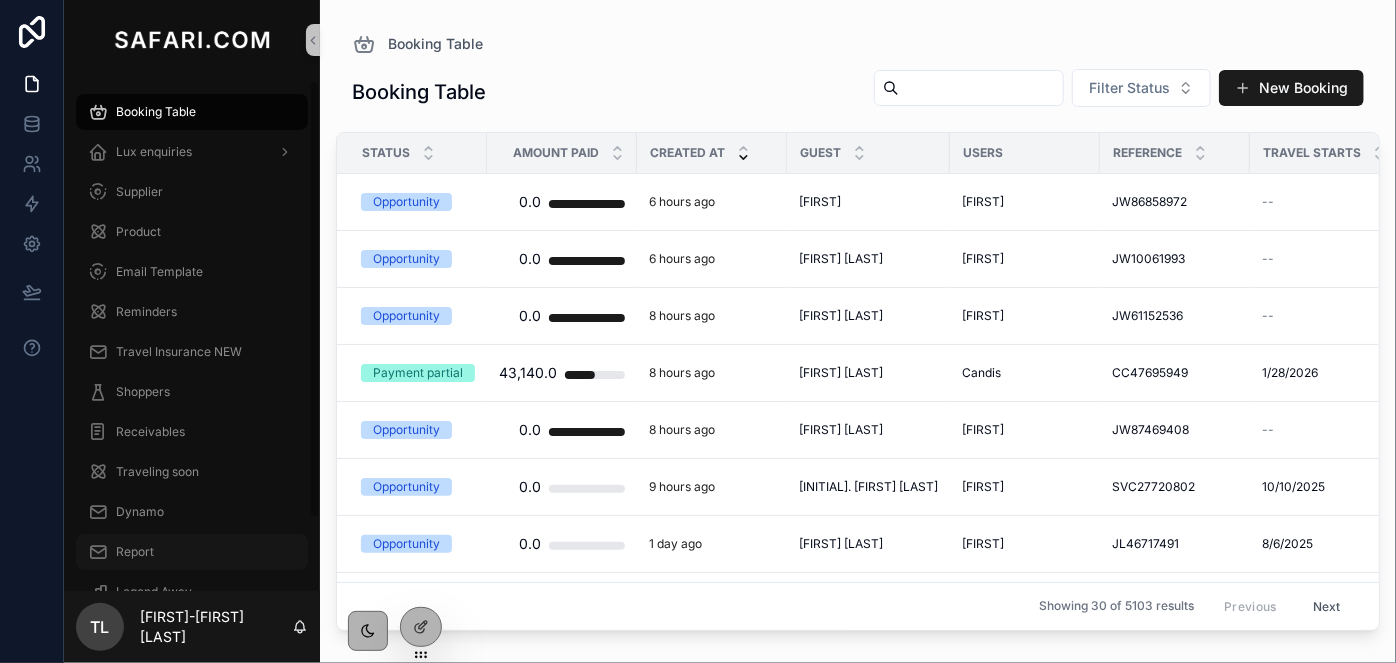 click on "Report" at bounding box center [192, 552] 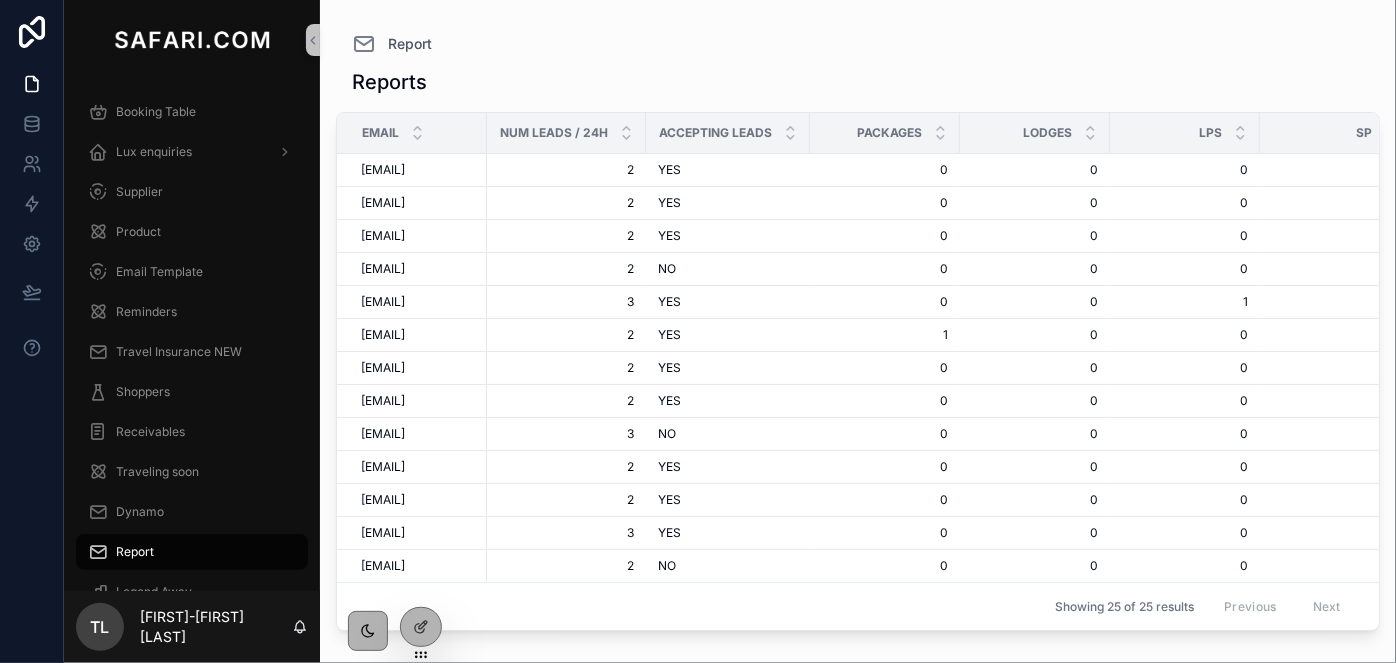 scroll, scrollTop: 786, scrollLeft: 0, axis: vertical 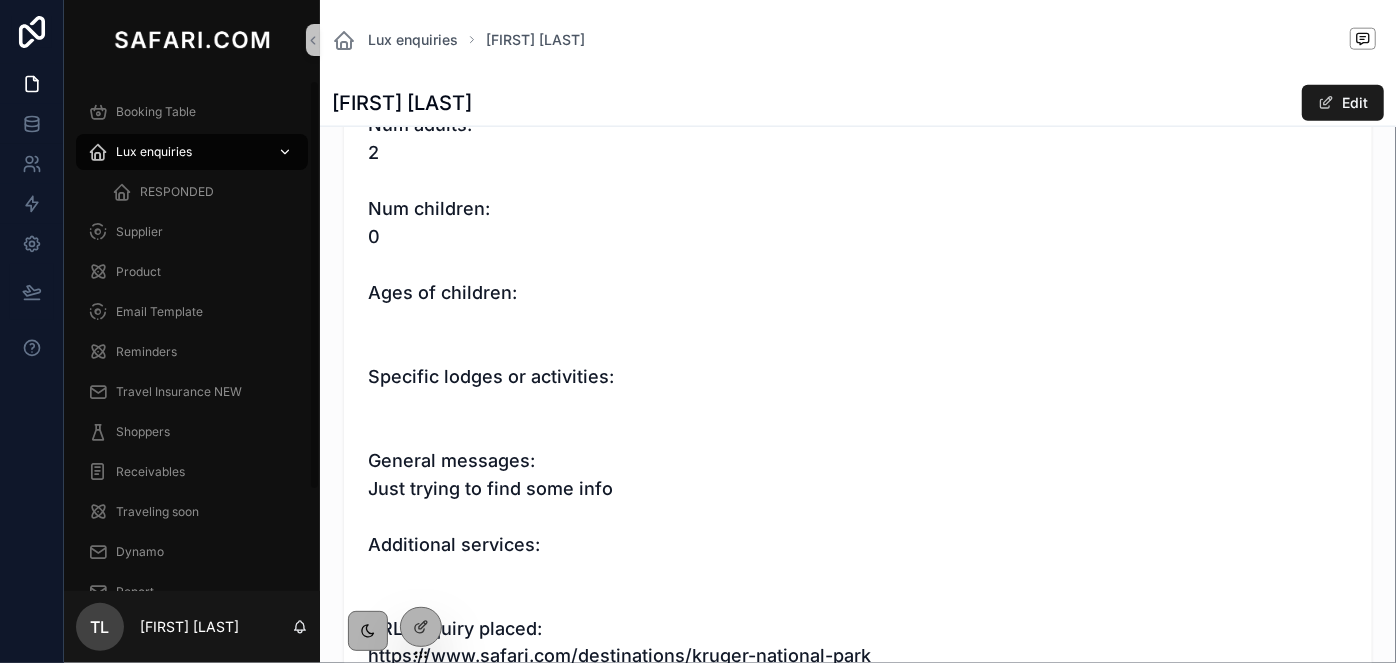 click on "Lux enquiries" at bounding box center [154, 152] 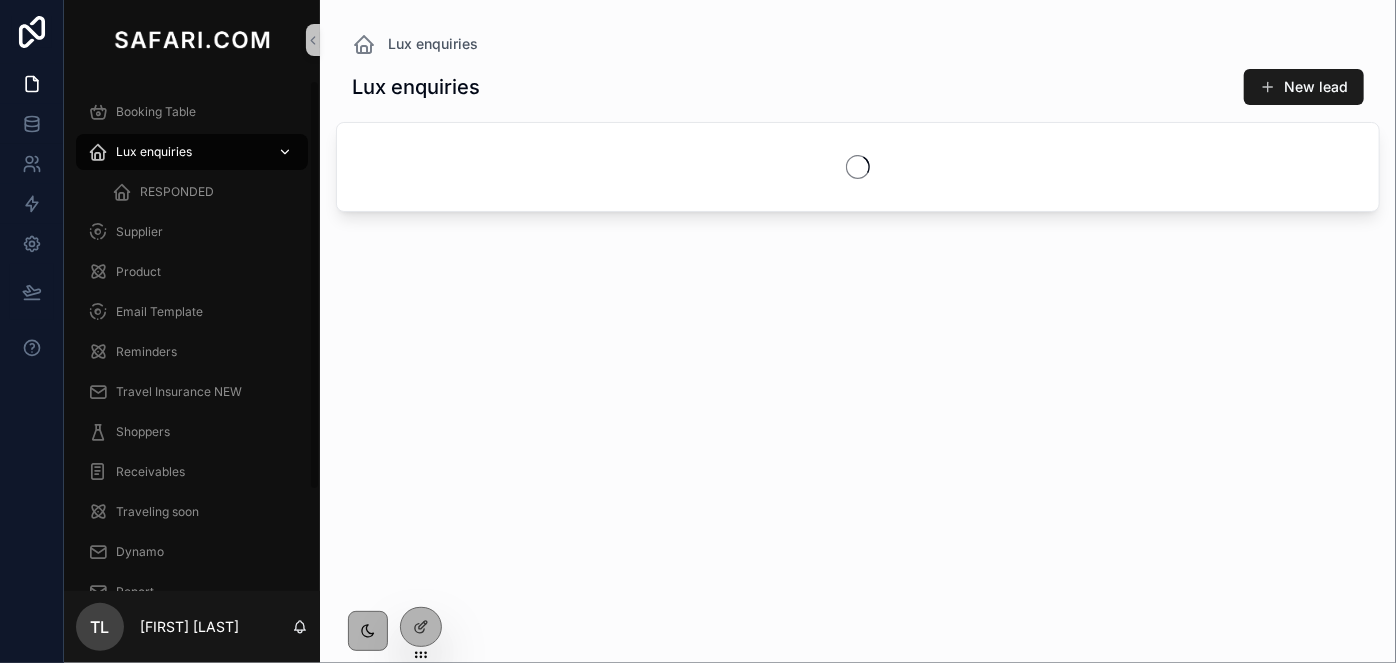 scroll, scrollTop: 0, scrollLeft: 0, axis: both 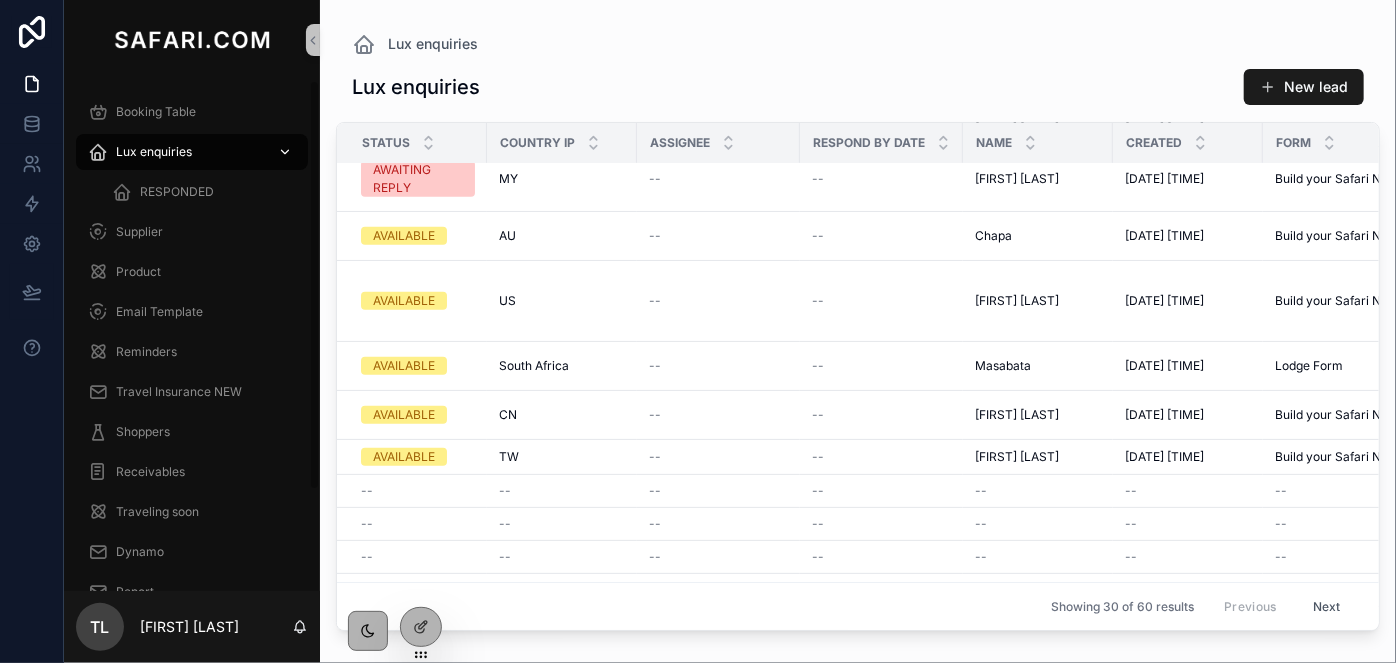 click on "Lux enquiries" at bounding box center (154, 152) 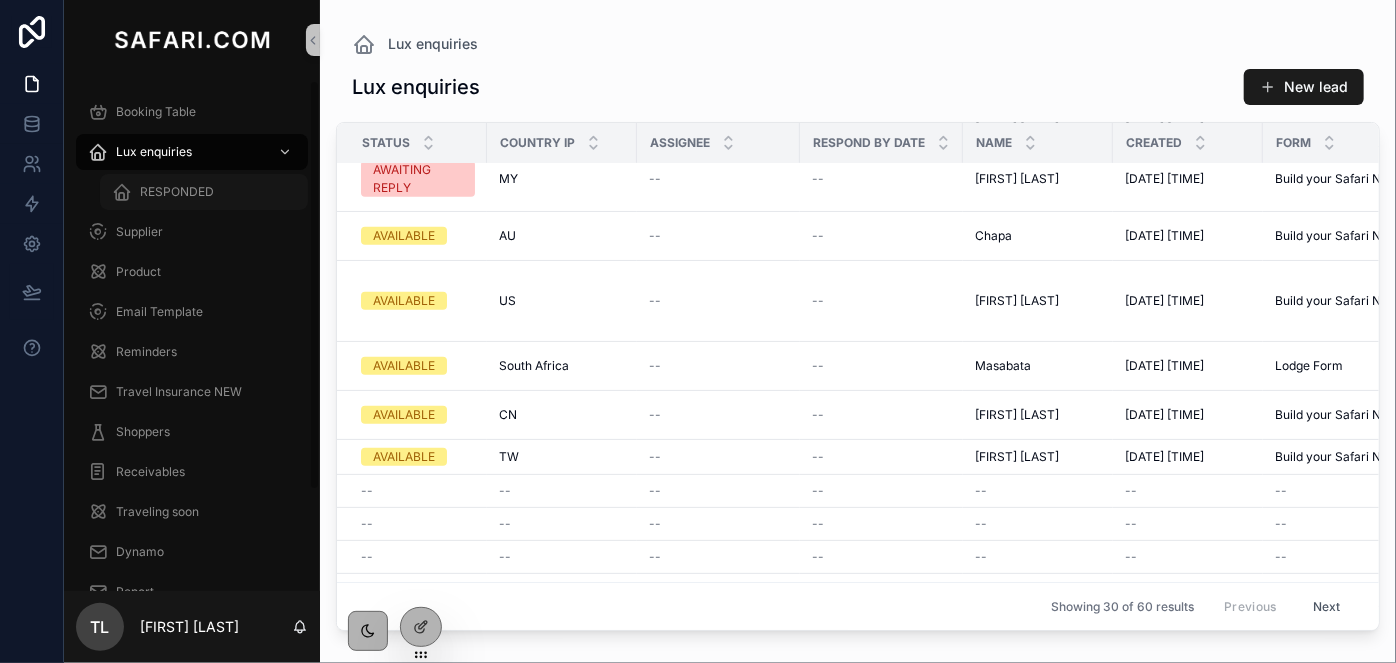 click on "RESPONDED" at bounding box center (177, 192) 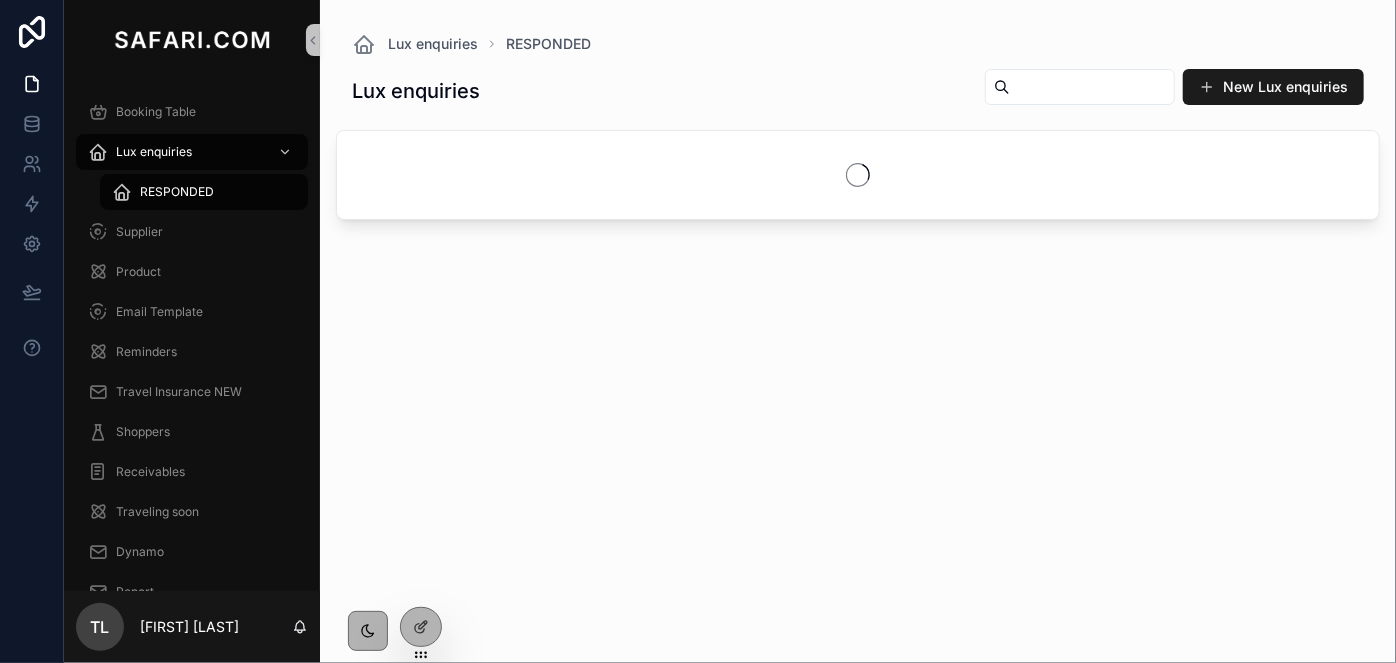 click at bounding box center [1092, 87] 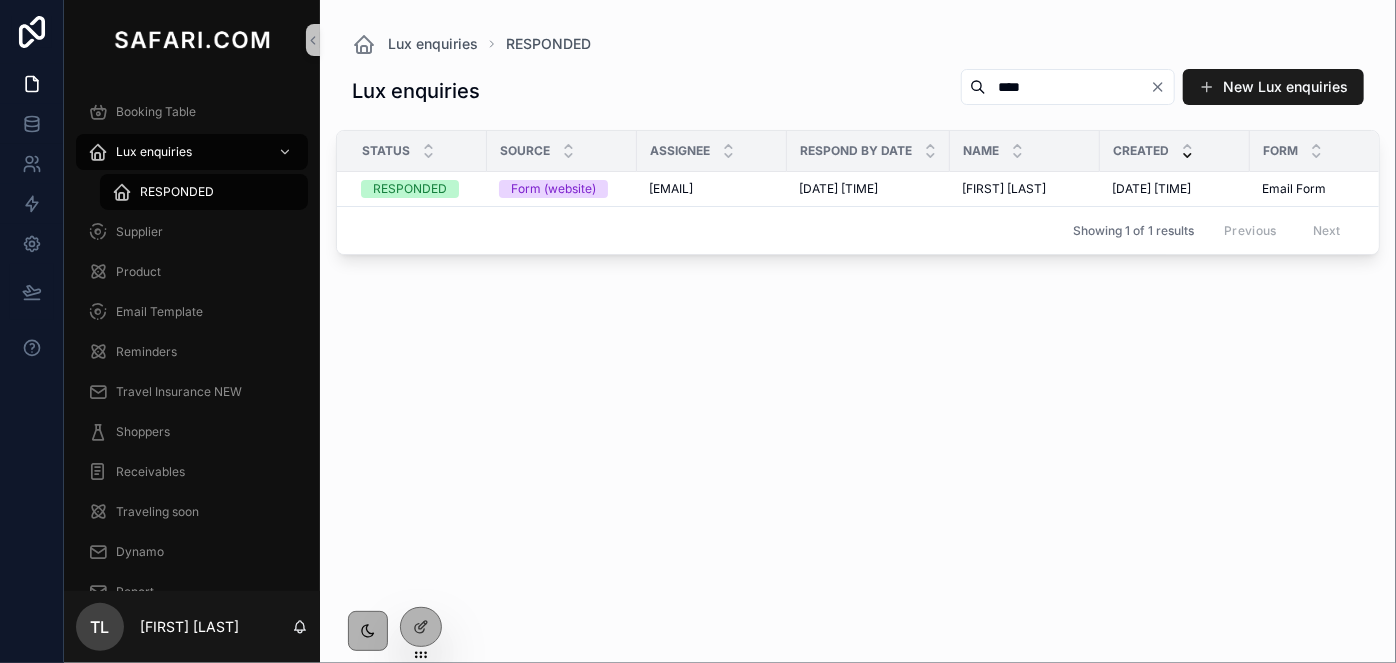 type on "****" 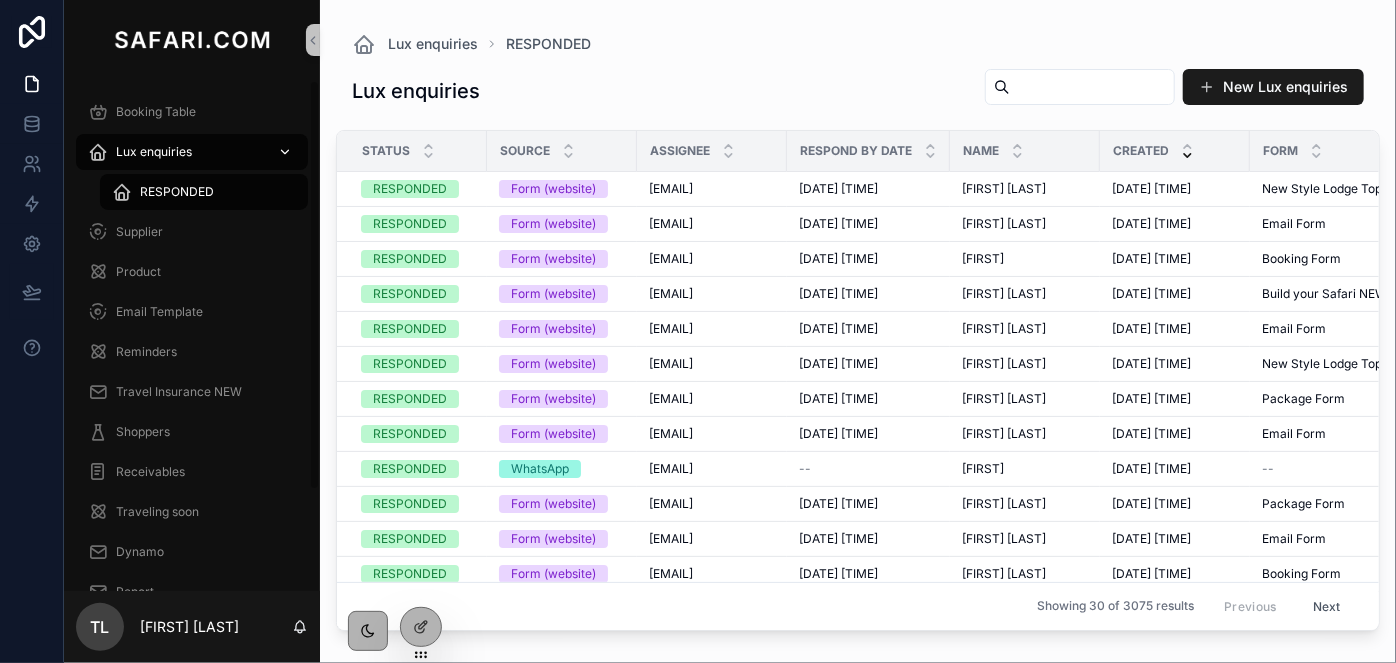 click on "Lux enquiries" at bounding box center (154, 152) 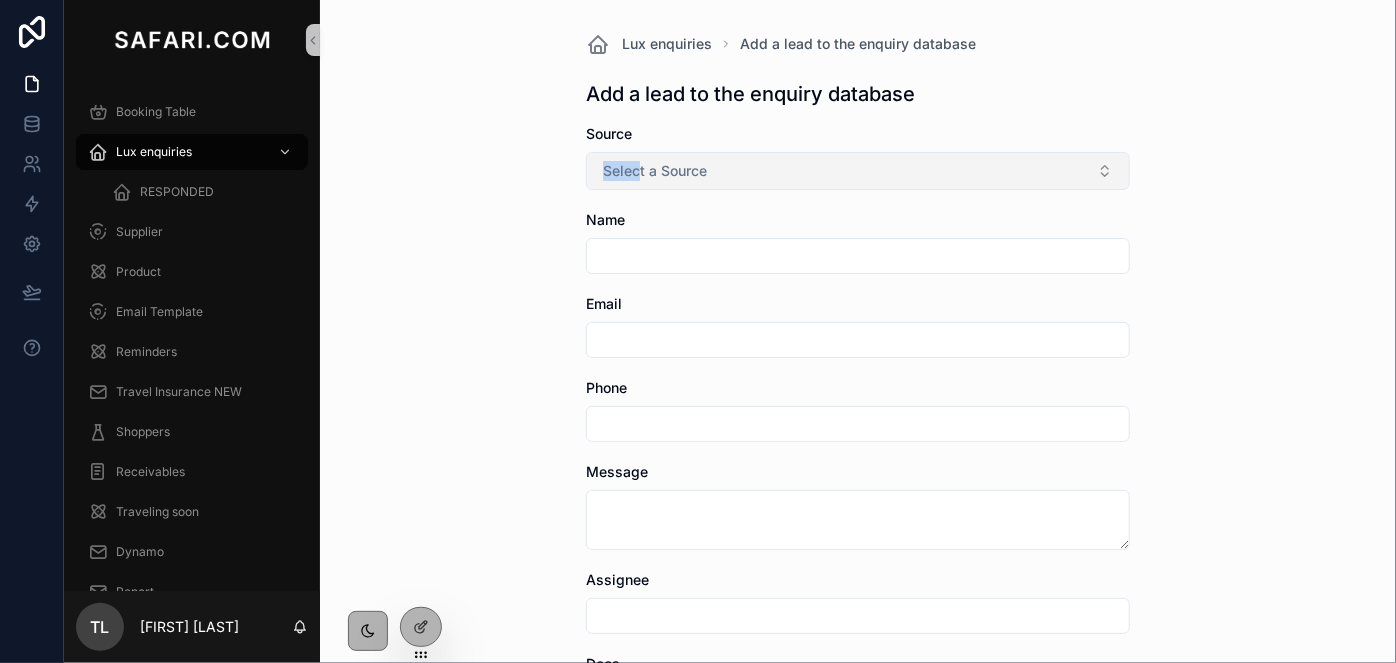 drag, startPoint x: 578, startPoint y: 159, endPoint x: 634, endPoint y: 161, distance: 56.0357 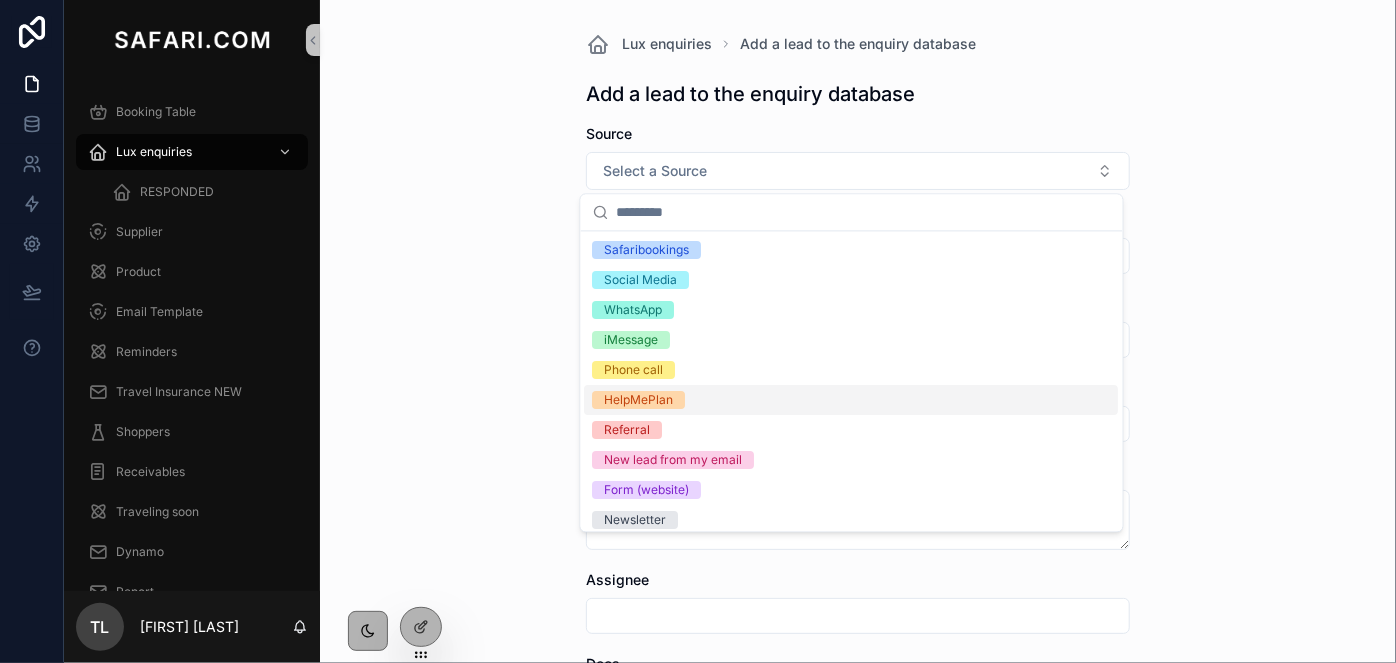 click on "HelpMePlan" at bounding box center [639, 400] 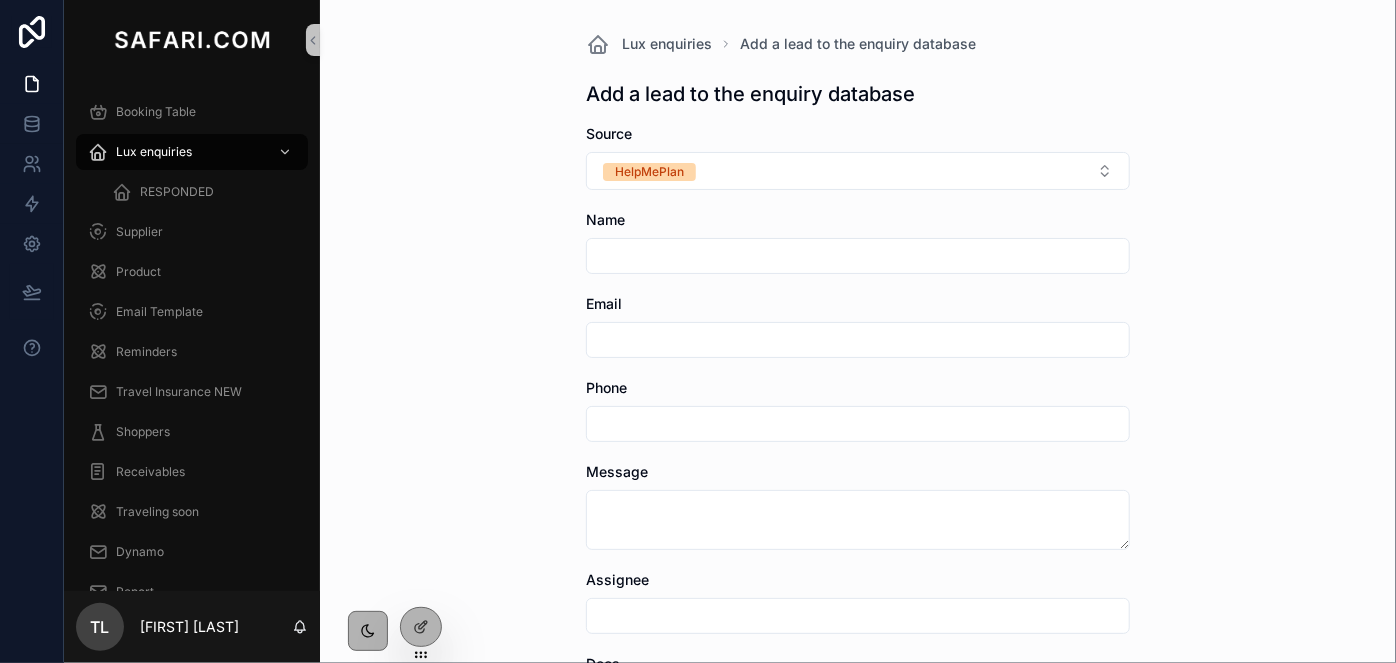 click at bounding box center (858, 256) 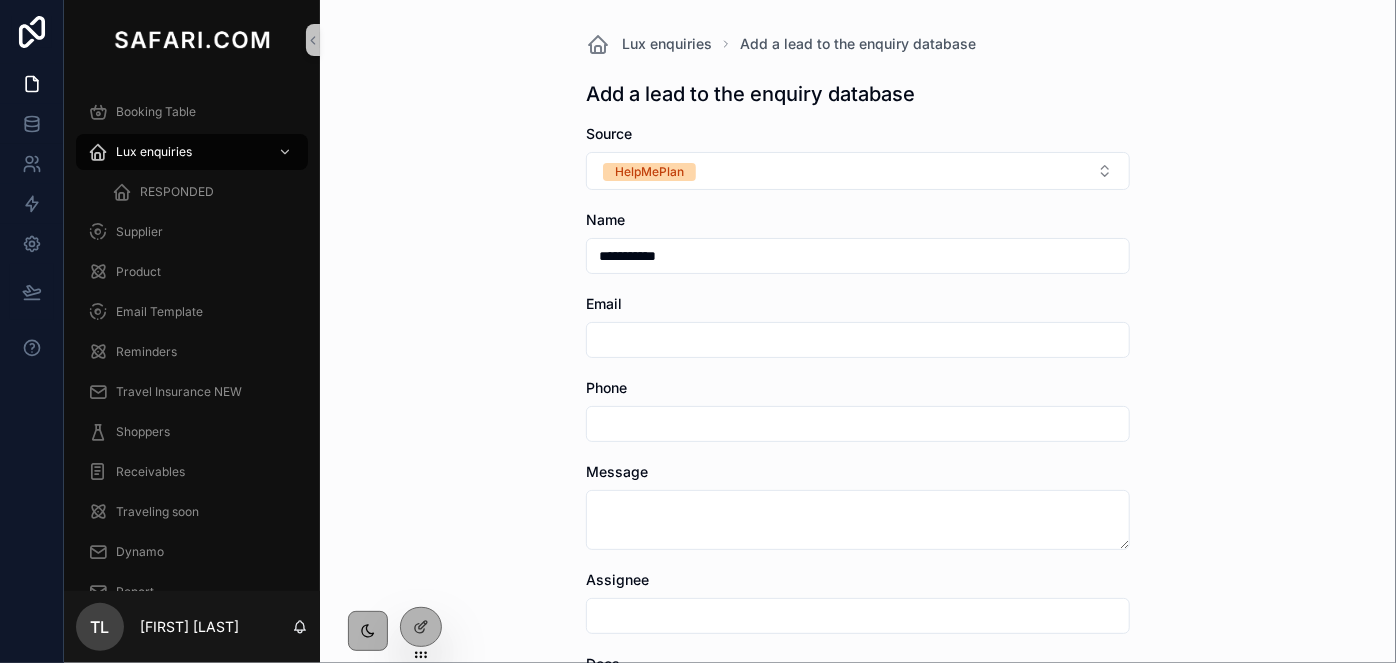 type on "*********" 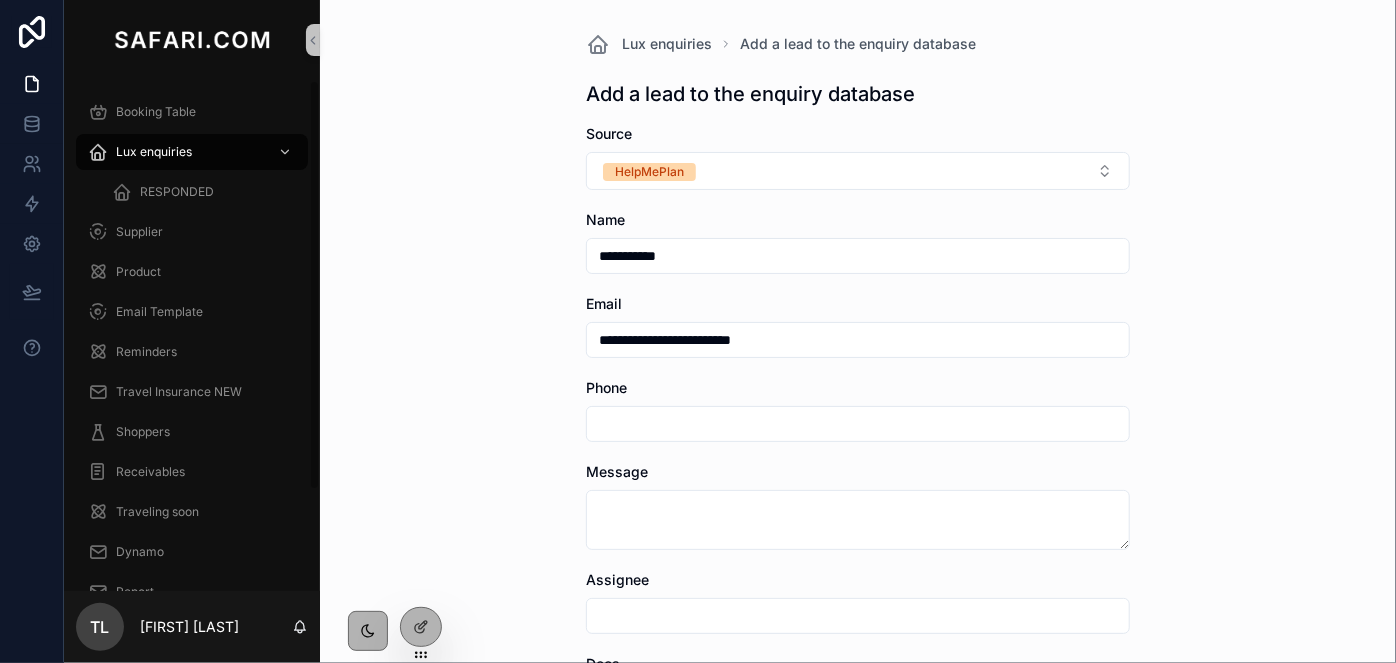type on "**********" 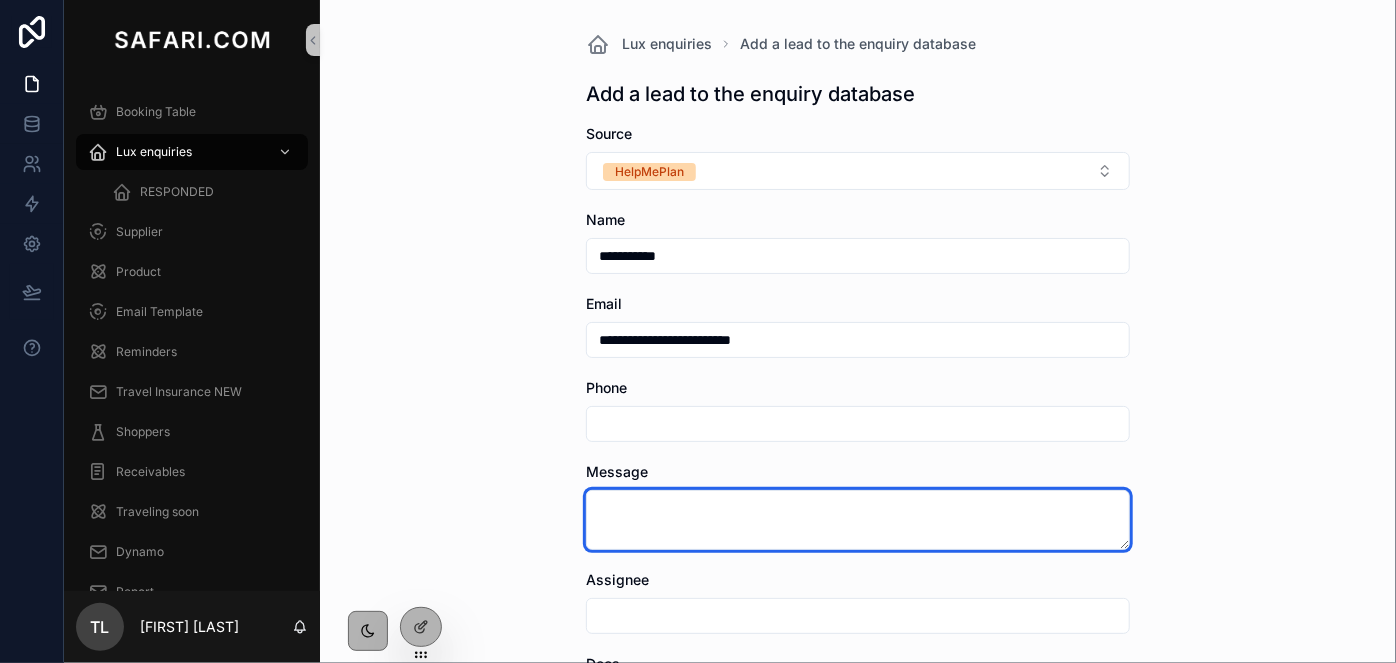 click at bounding box center (858, 520) 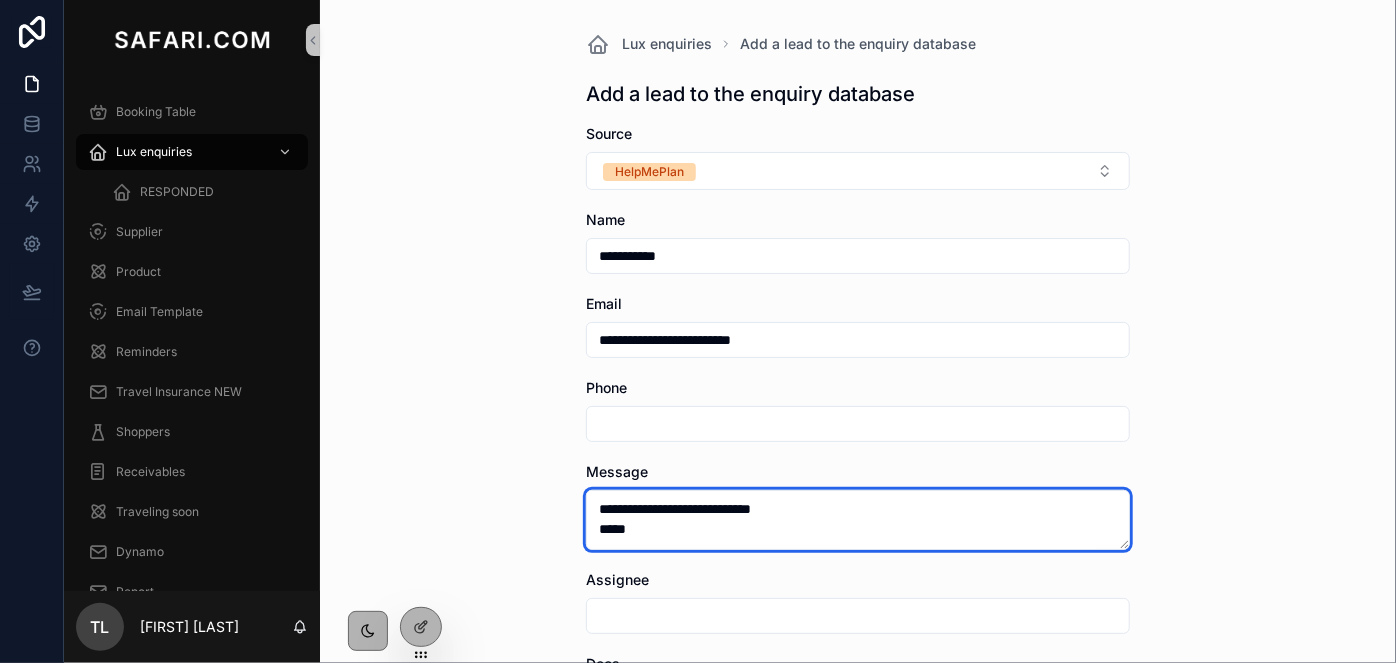 scroll, scrollTop: 70, scrollLeft: 0, axis: vertical 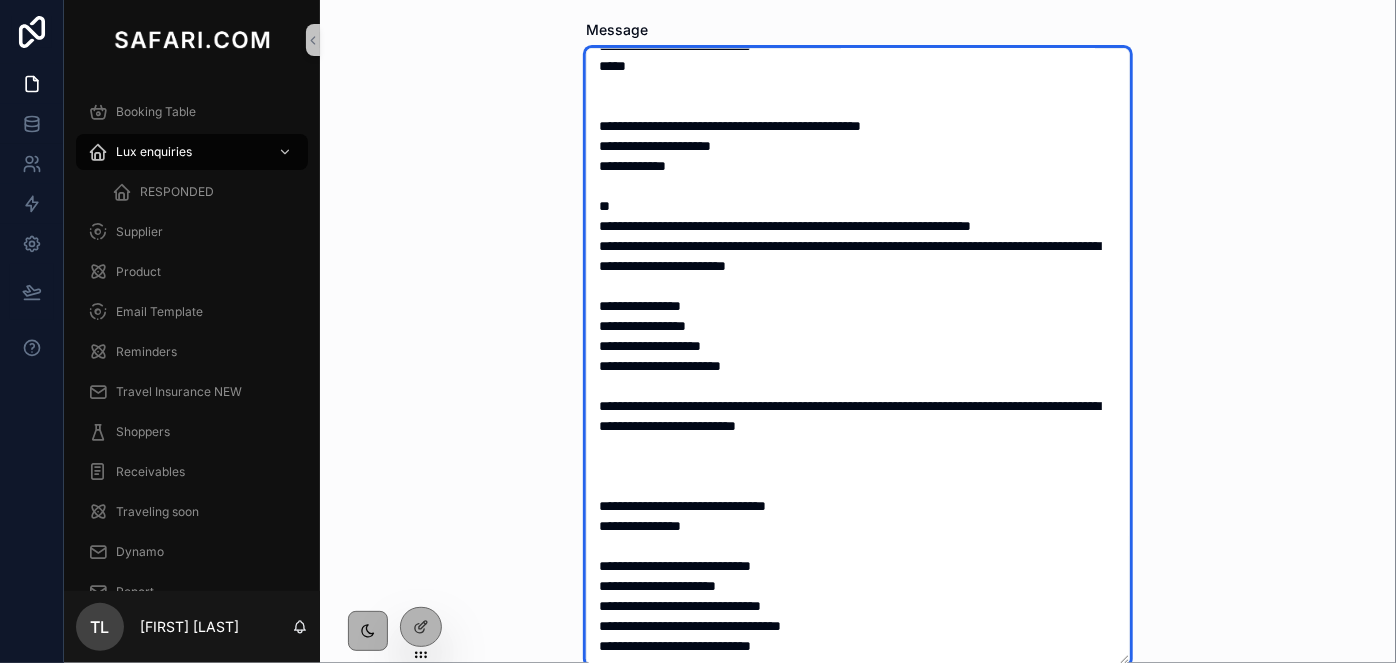 drag, startPoint x: 786, startPoint y: 606, endPoint x: 772, endPoint y: 605, distance: 14.035668 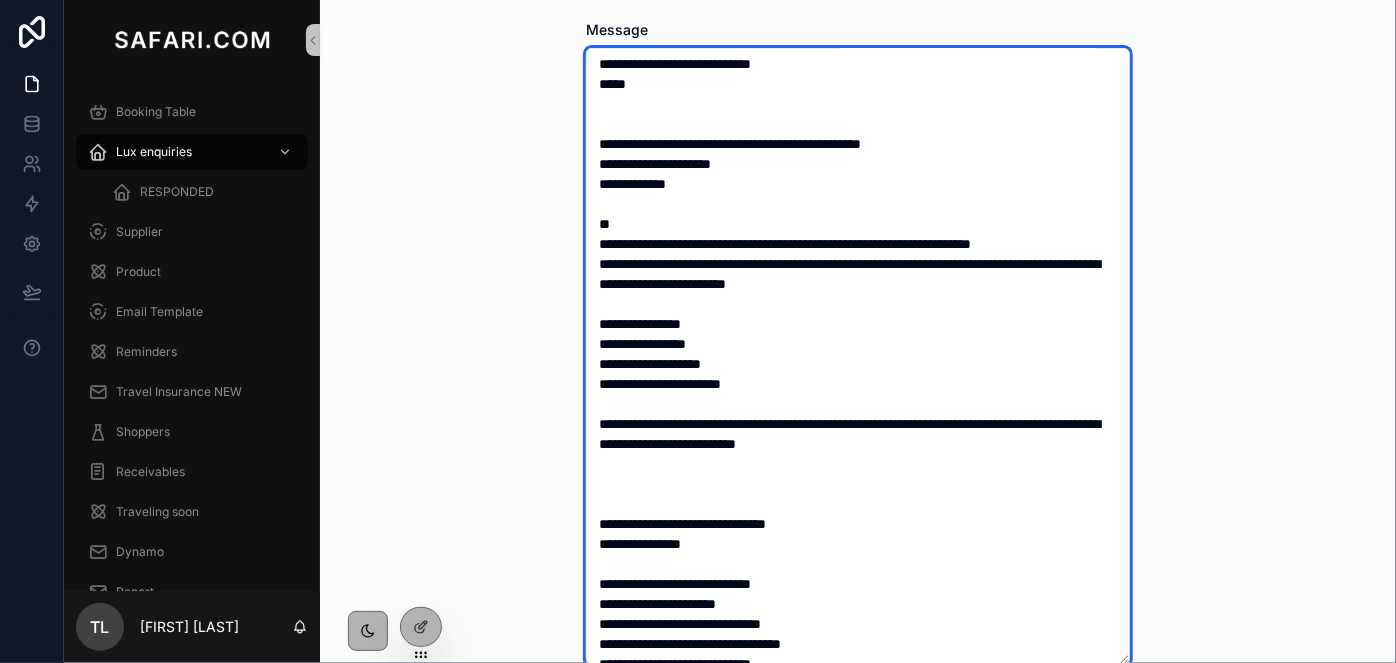 scroll, scrollTop: 0, scrollLeft: 0, axis: both 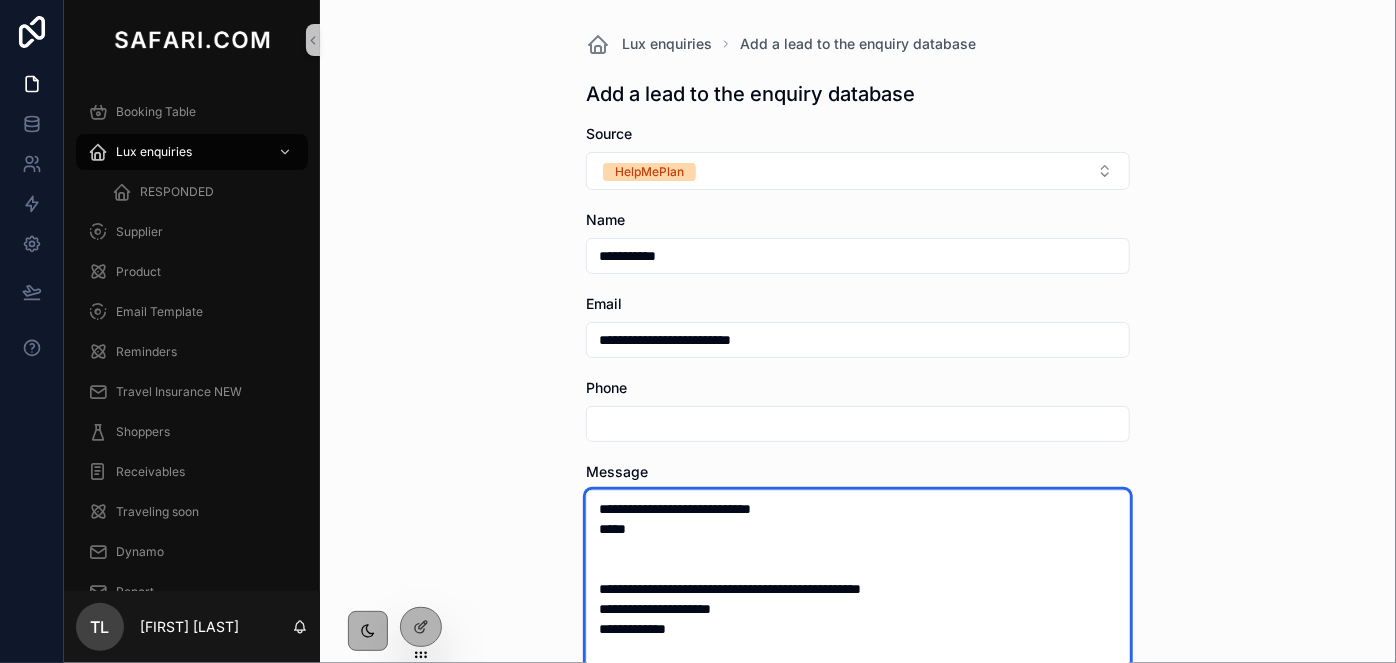 type on "**********" 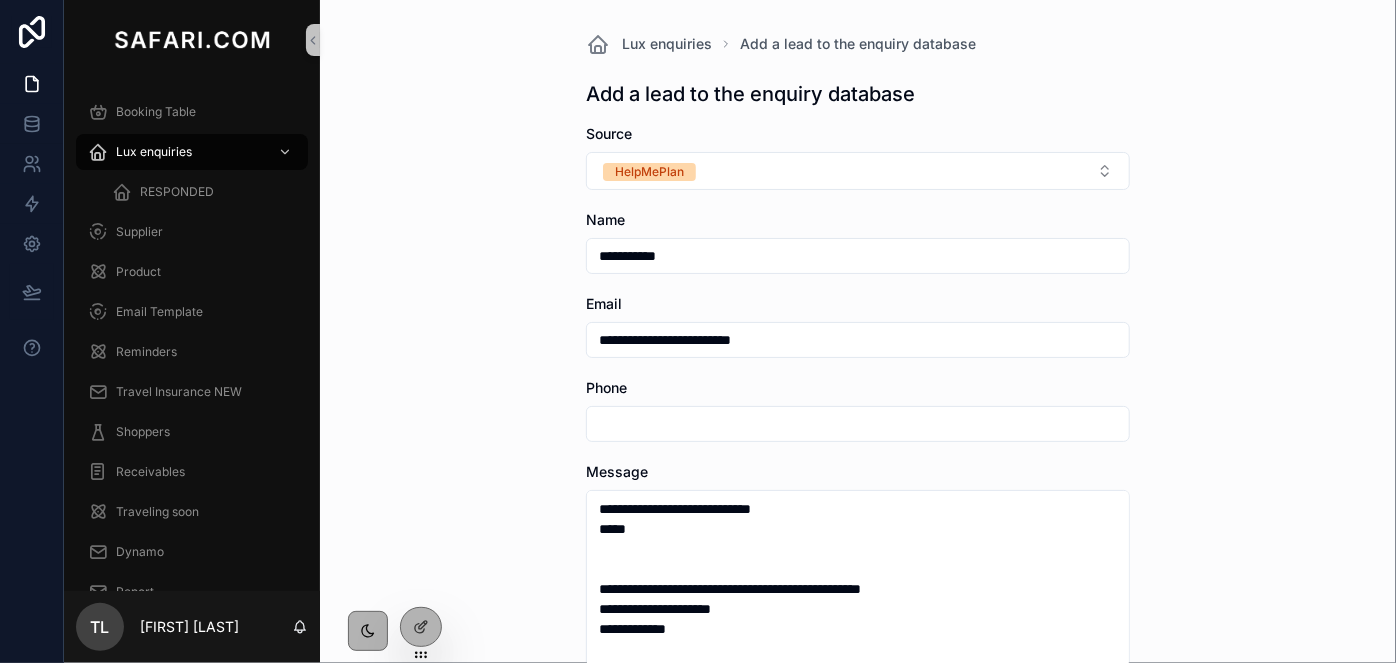 click at bounding box center [858, 424] 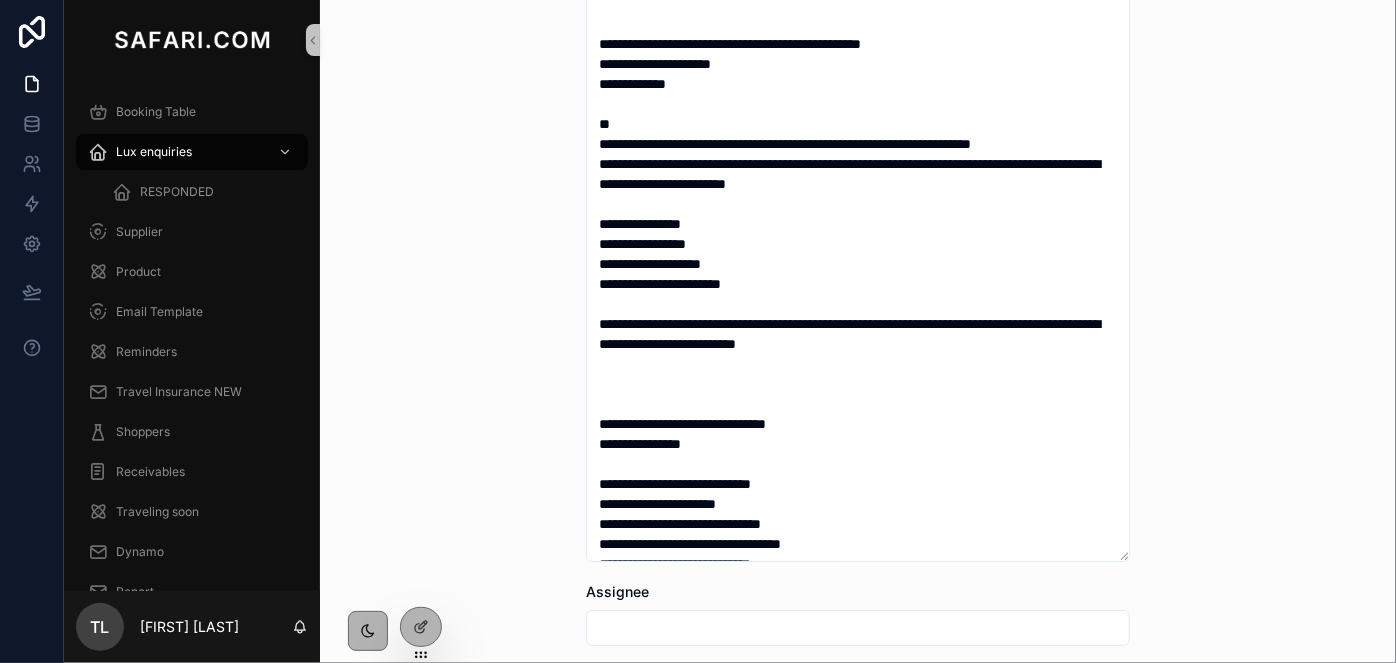 scroll, scrollTop: 851, scrollLeft: 0, axis: vertical 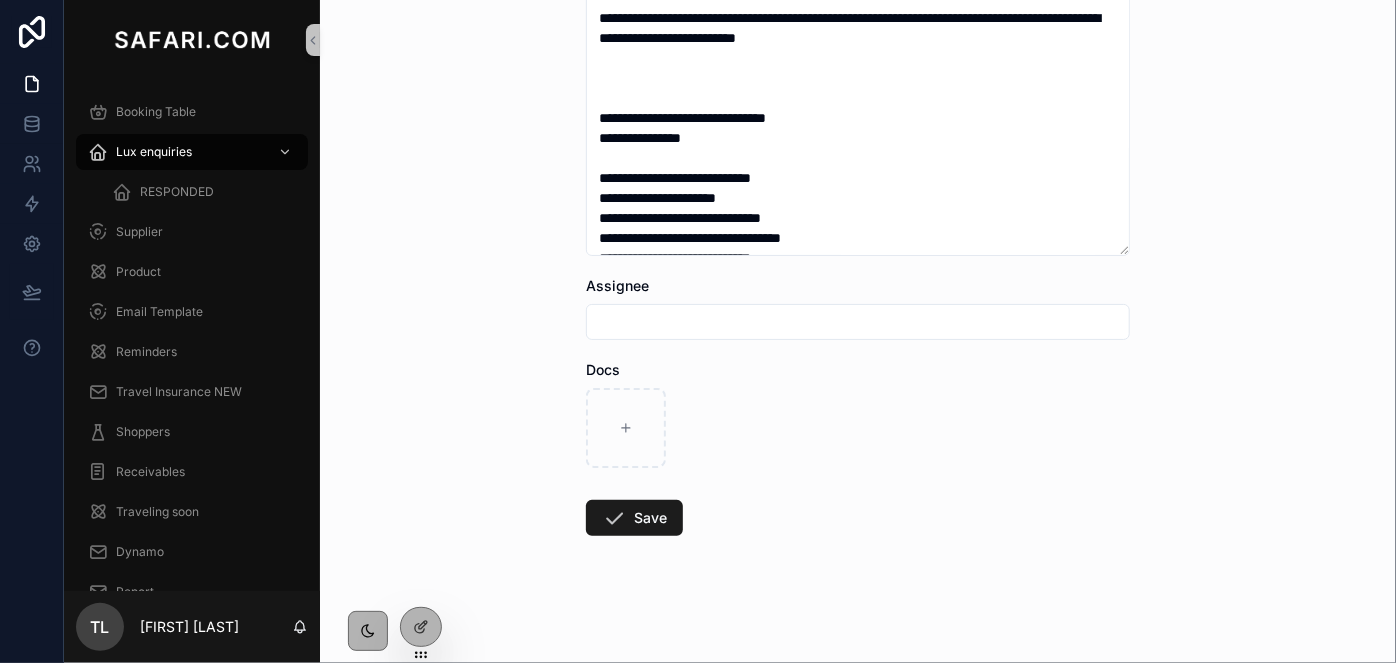 type on "**********" 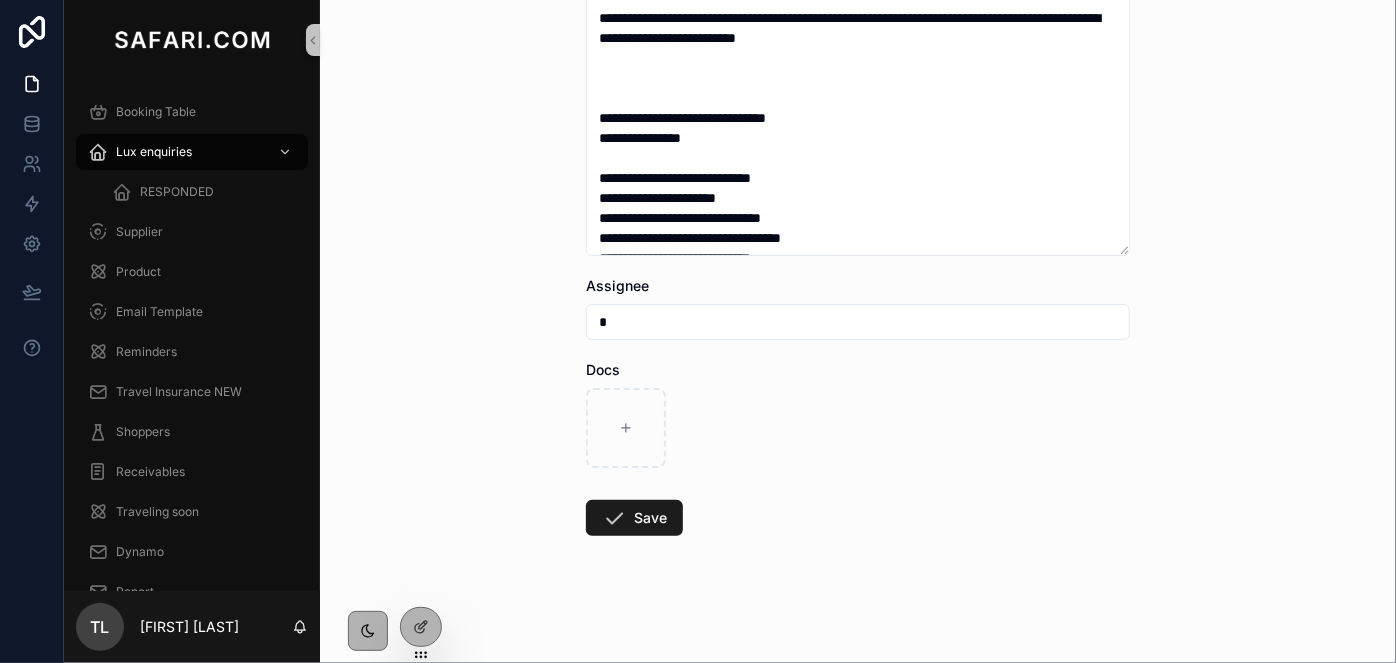 type on "**********" 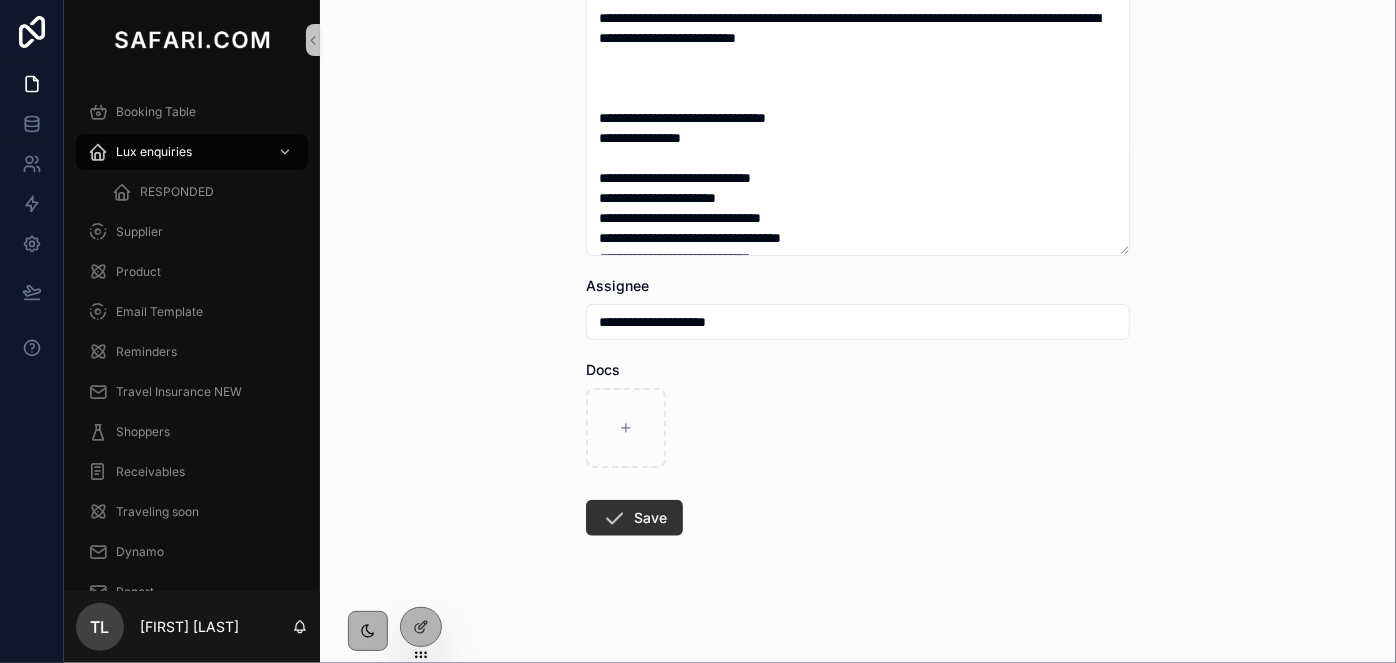 click at bounding box center [614, 518] 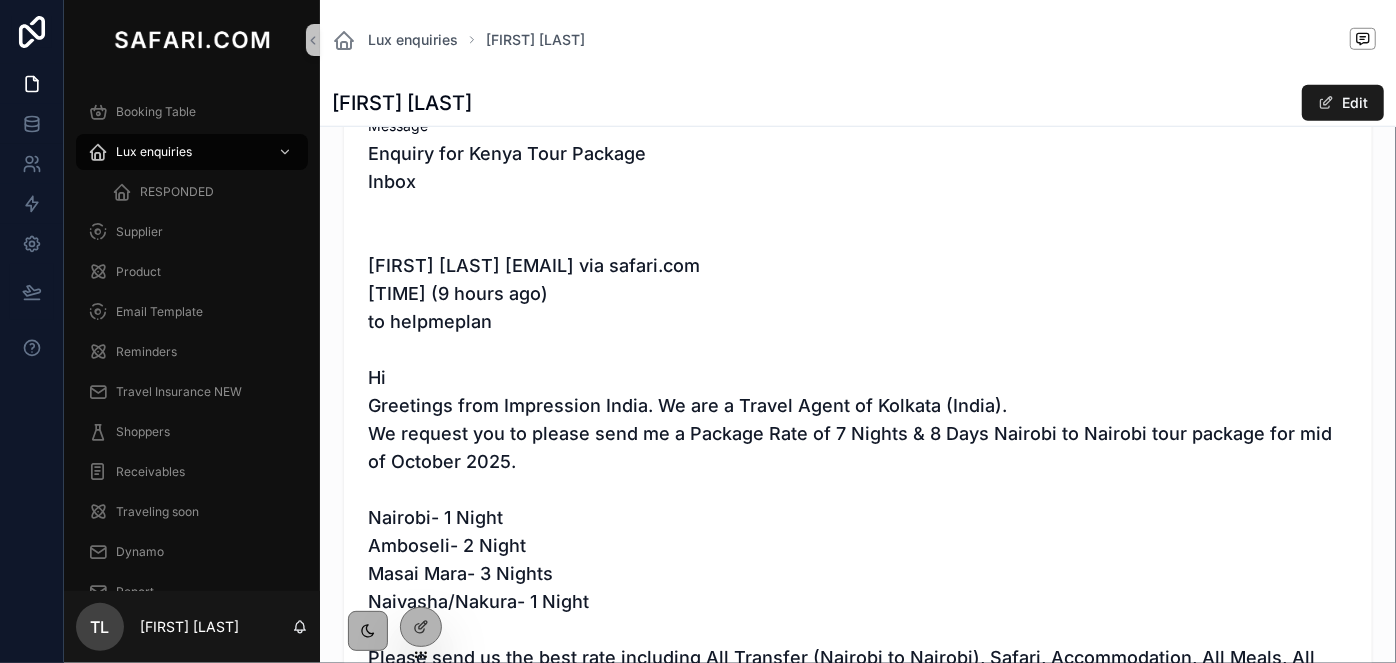 scroll, scrollTop: 0, scrollLeft: 0, axis: both 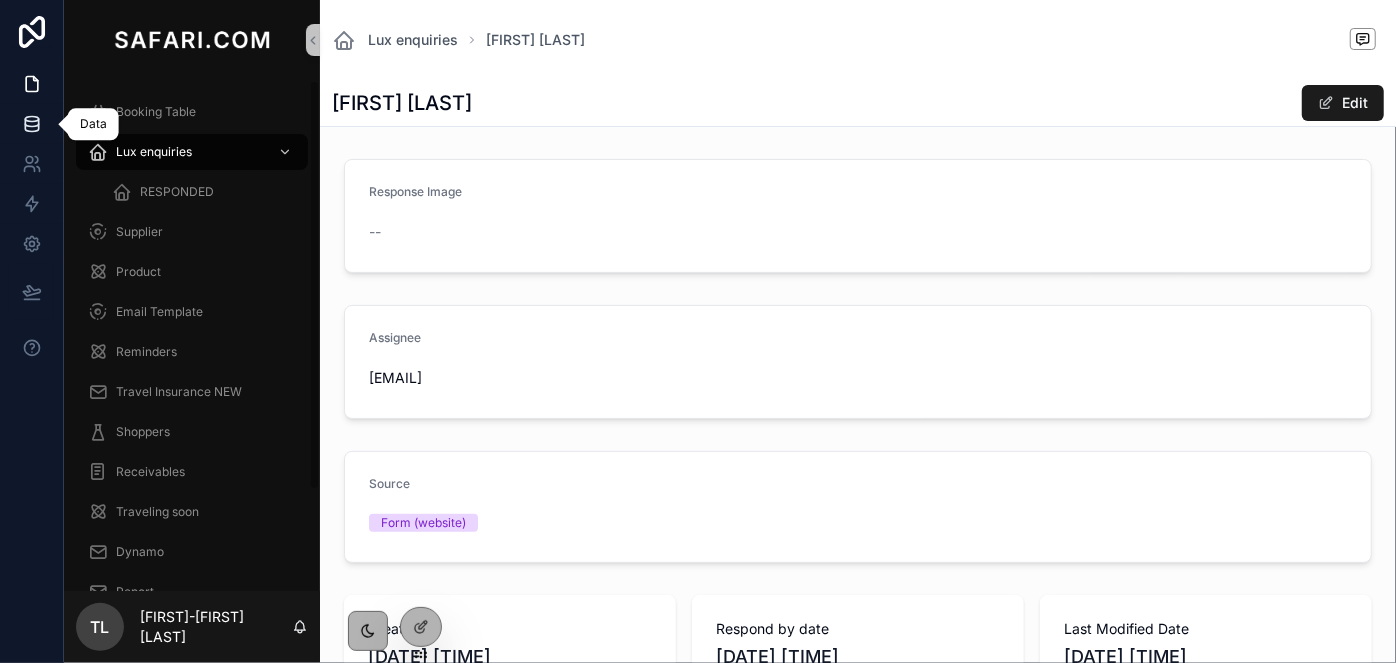 click 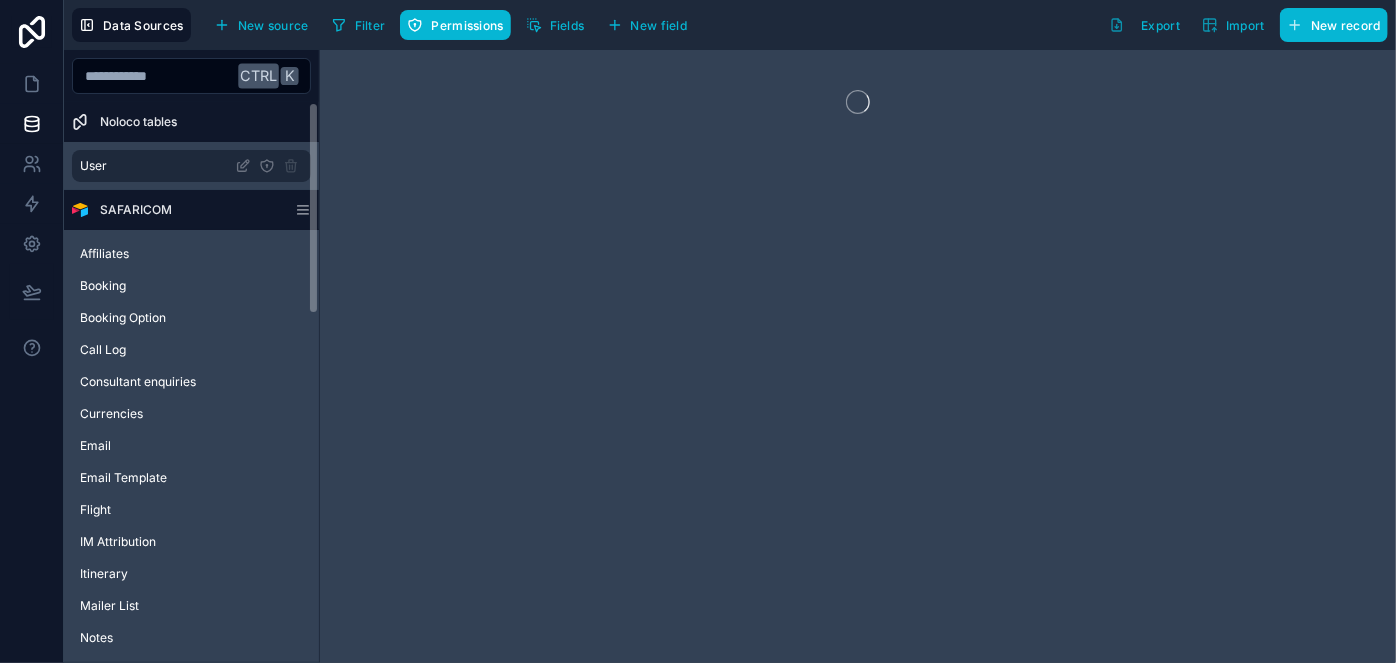 click on "User" at bounding box center (191, 166) 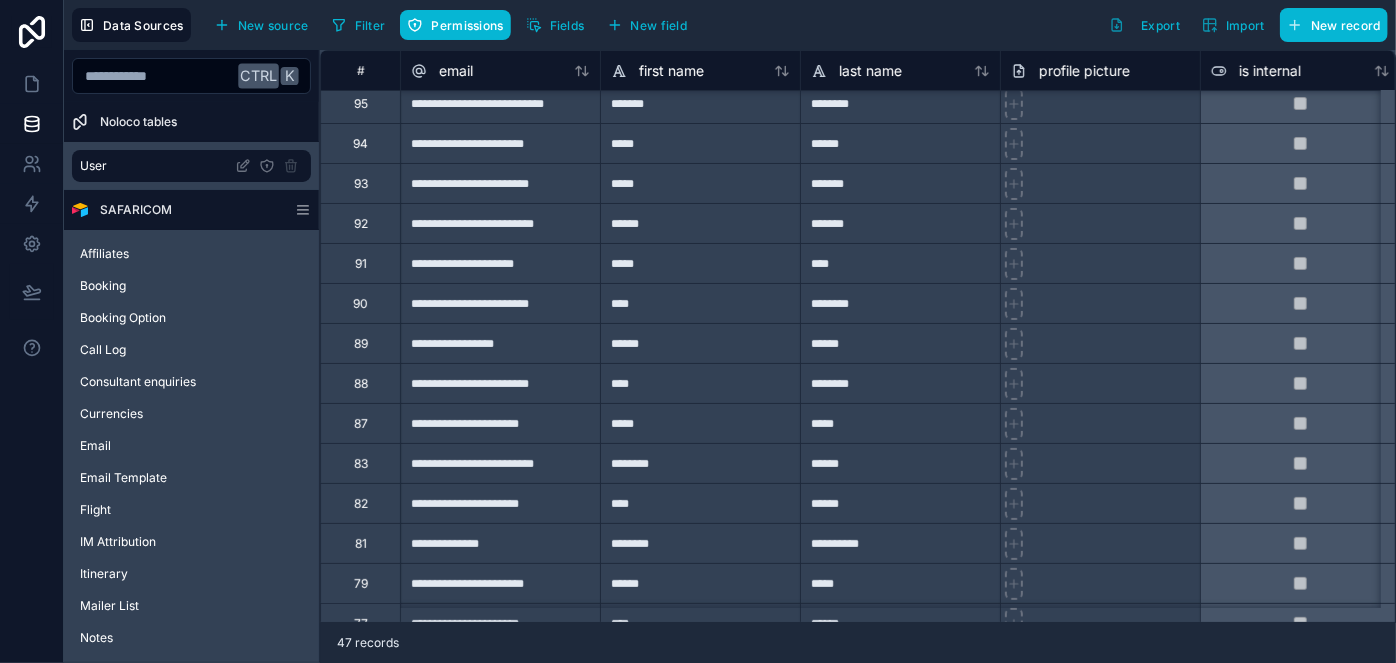 scroll, scrollTop: 90, scrollLeft: 0, axis: vertical 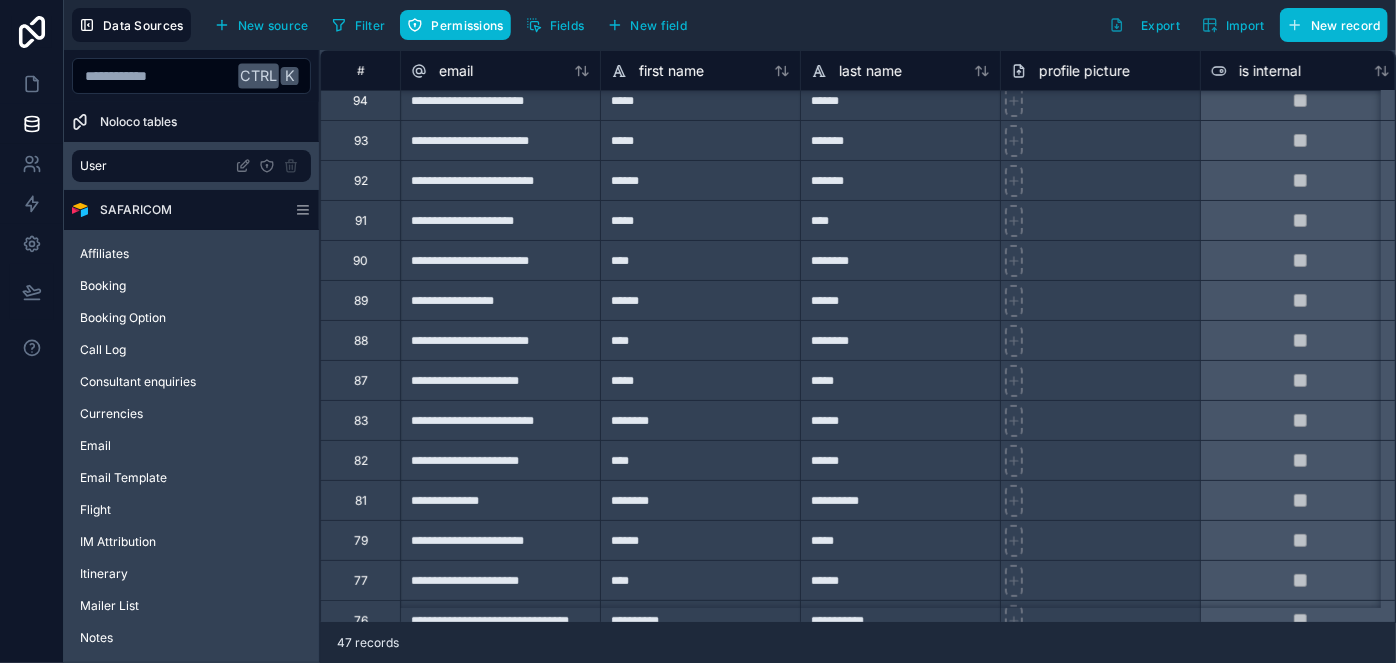 click on "**********" at bounding box center [500, 460] 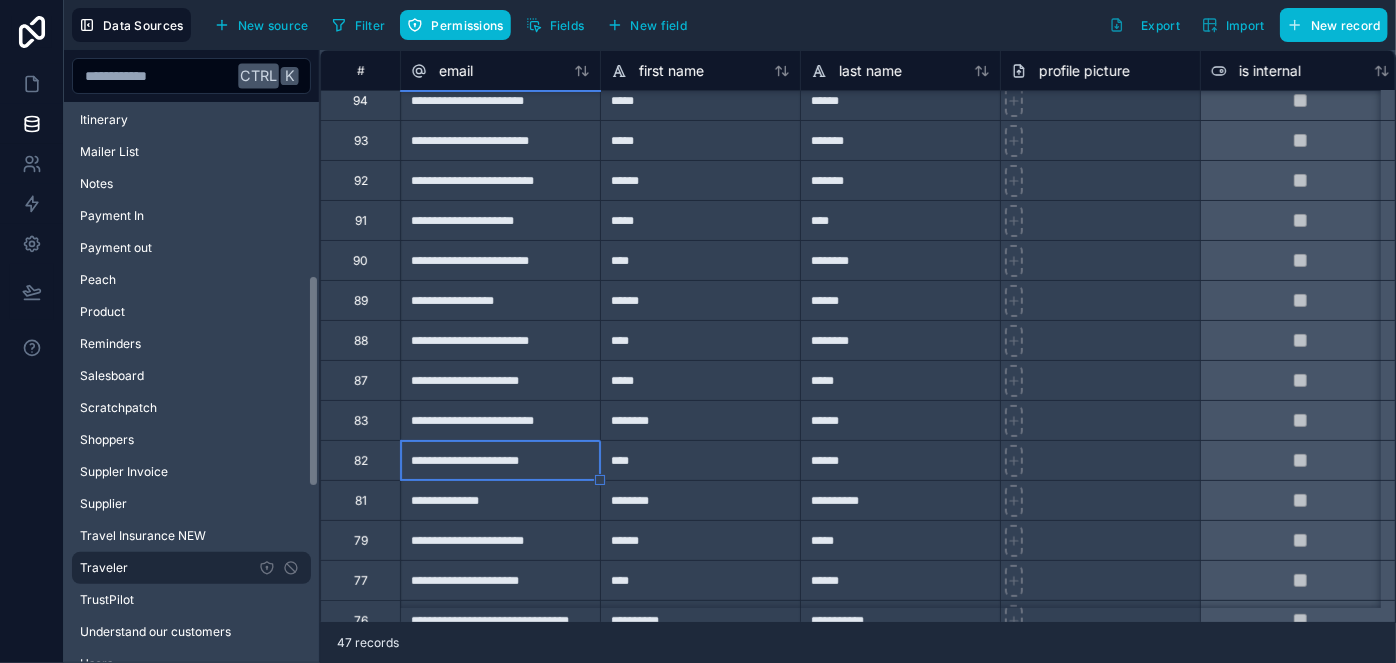 scroll, scrollTop: 918, scrollLeft: 0, axis: vertical 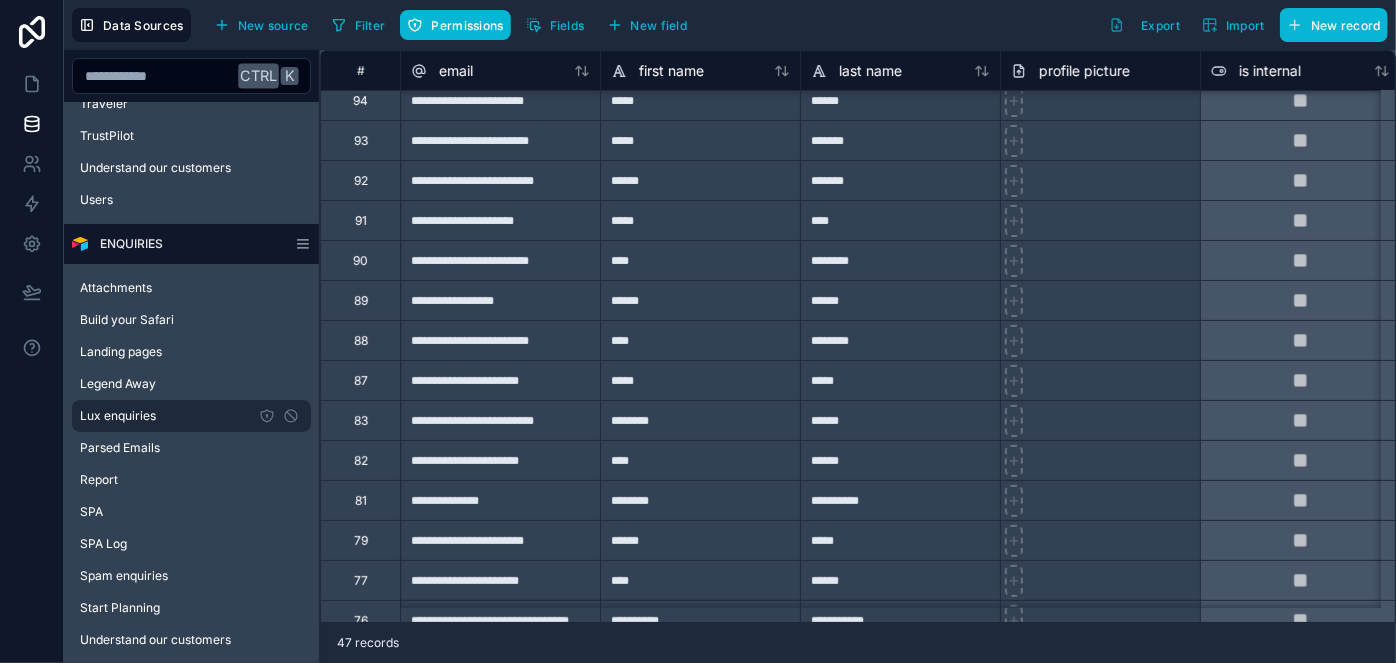 click on "Lux enquiries" at bounding box center (118, 416) 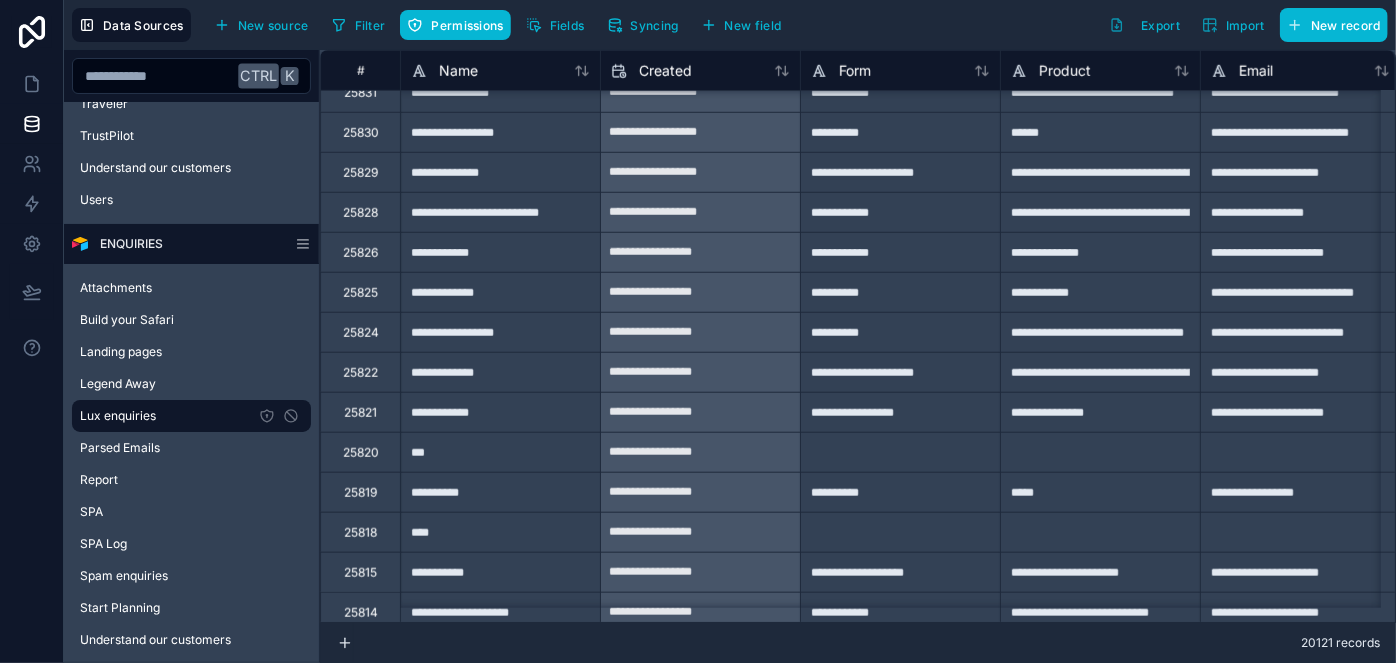 scroll, scrollTop: 727, scrollLeft: 0, axis: vertical 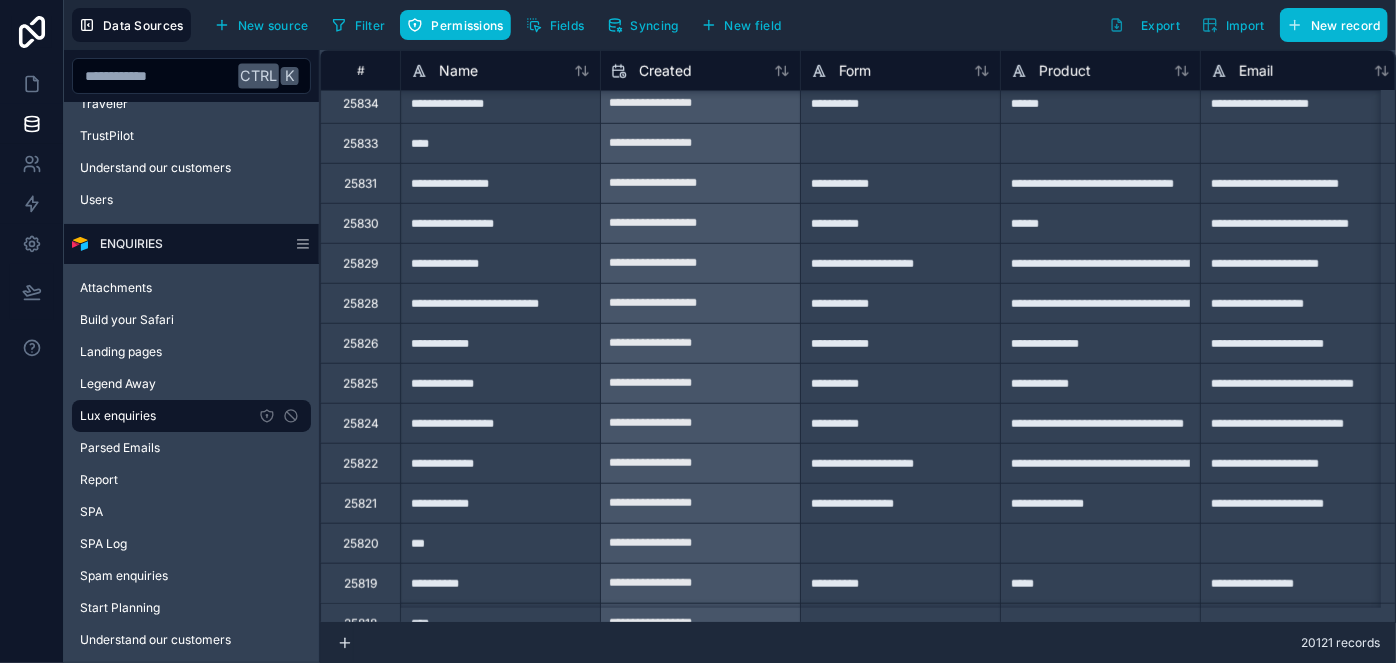 click on "**********" at bounding box center [500, 263] 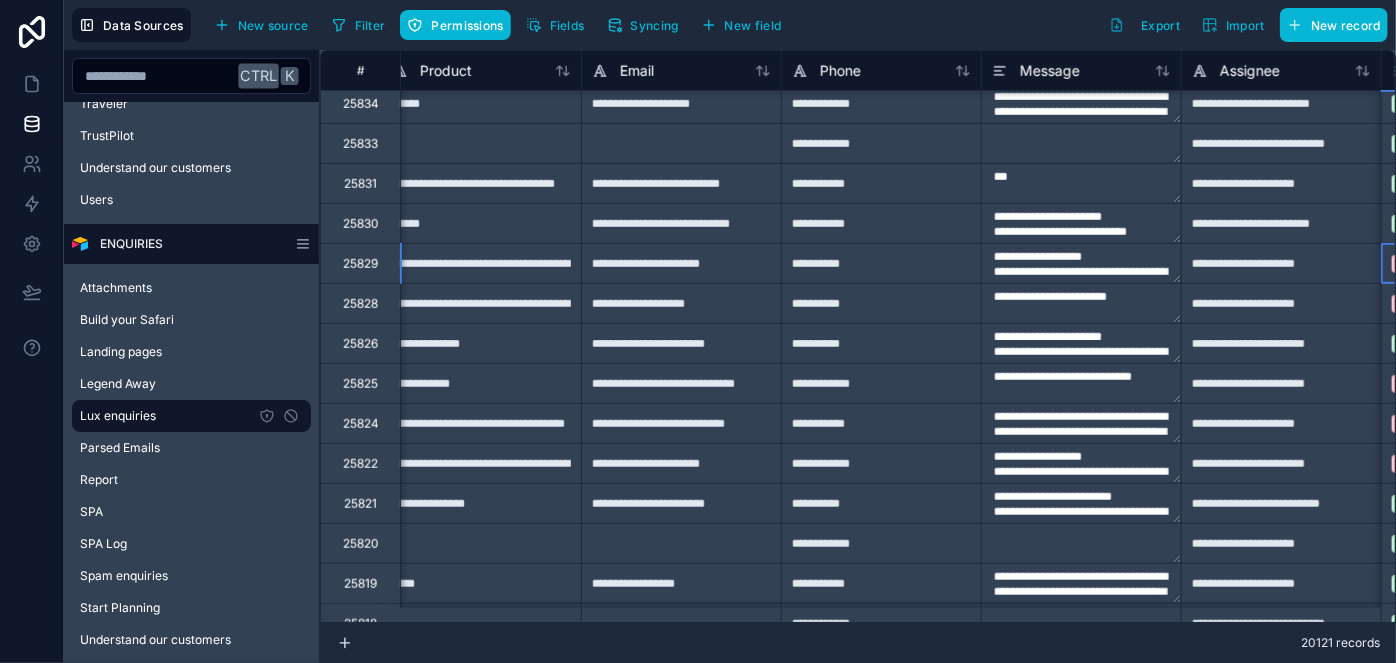 scroll, scrollTop: 727, scrollLeft: 819, axis: both 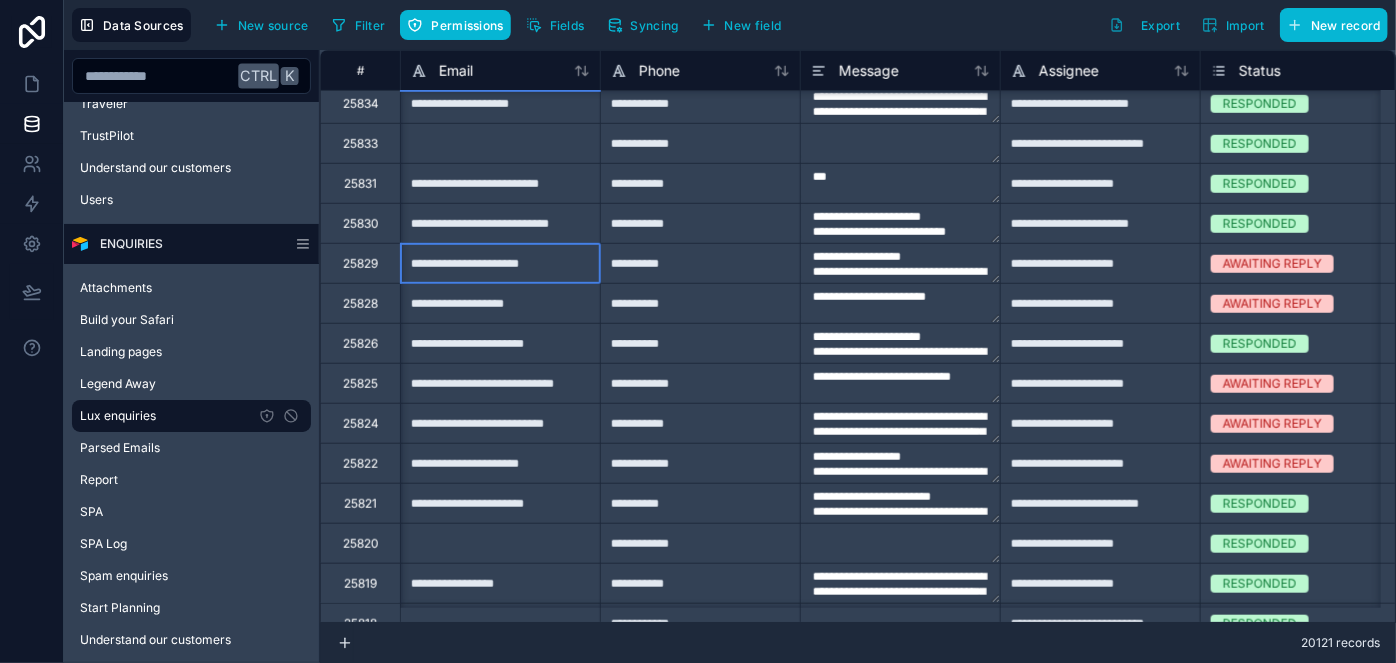 click on "**********" at bounding box center [500, 263] 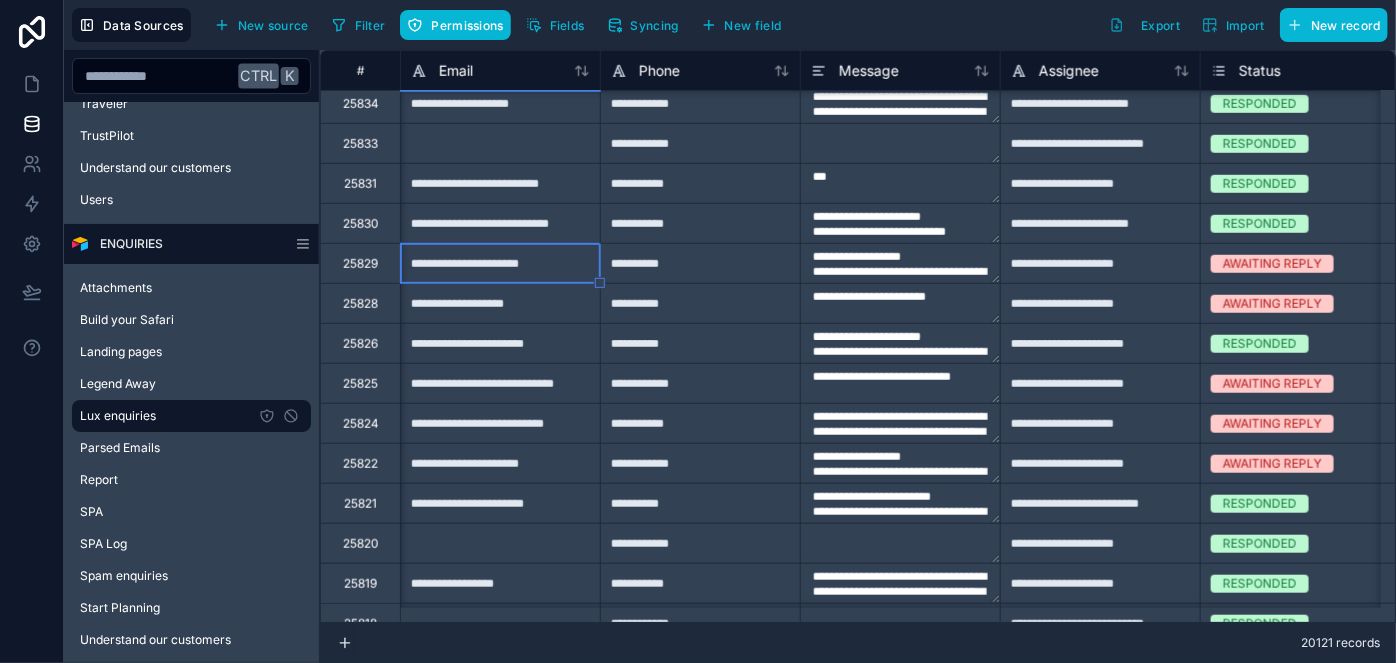 click on "**********" at bounding box center (1100, 263) 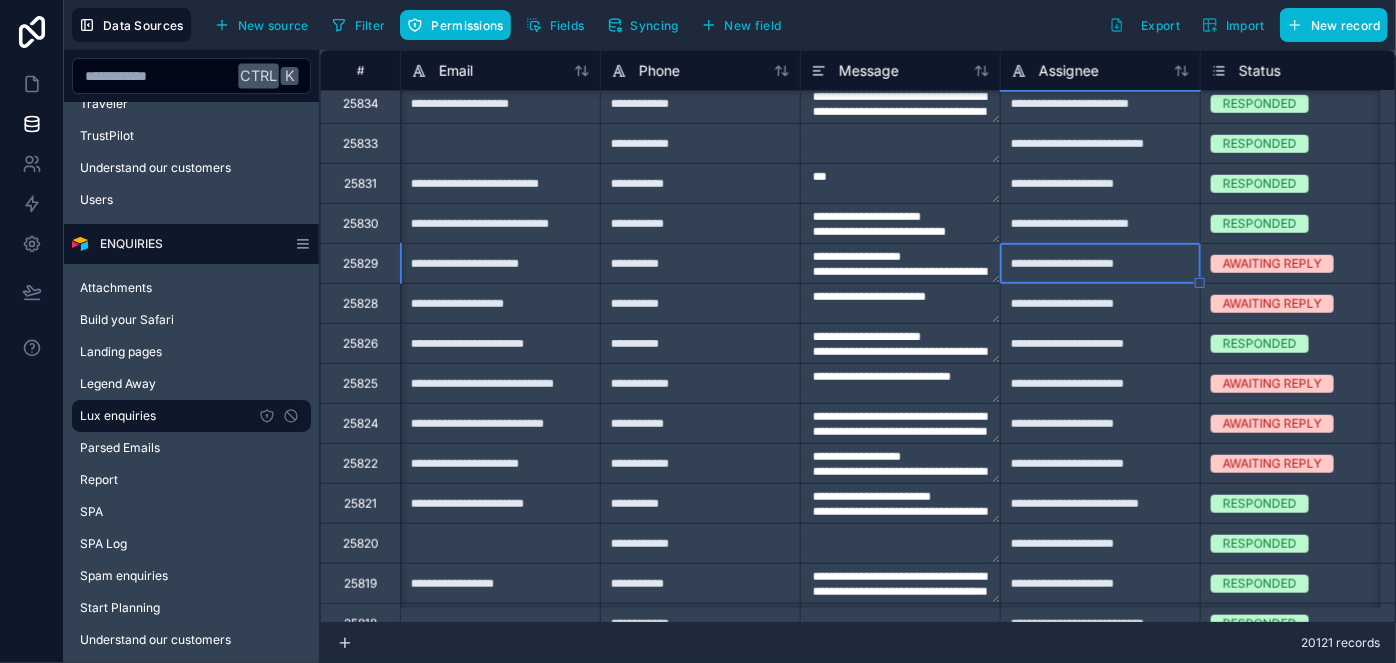 type on "**********" 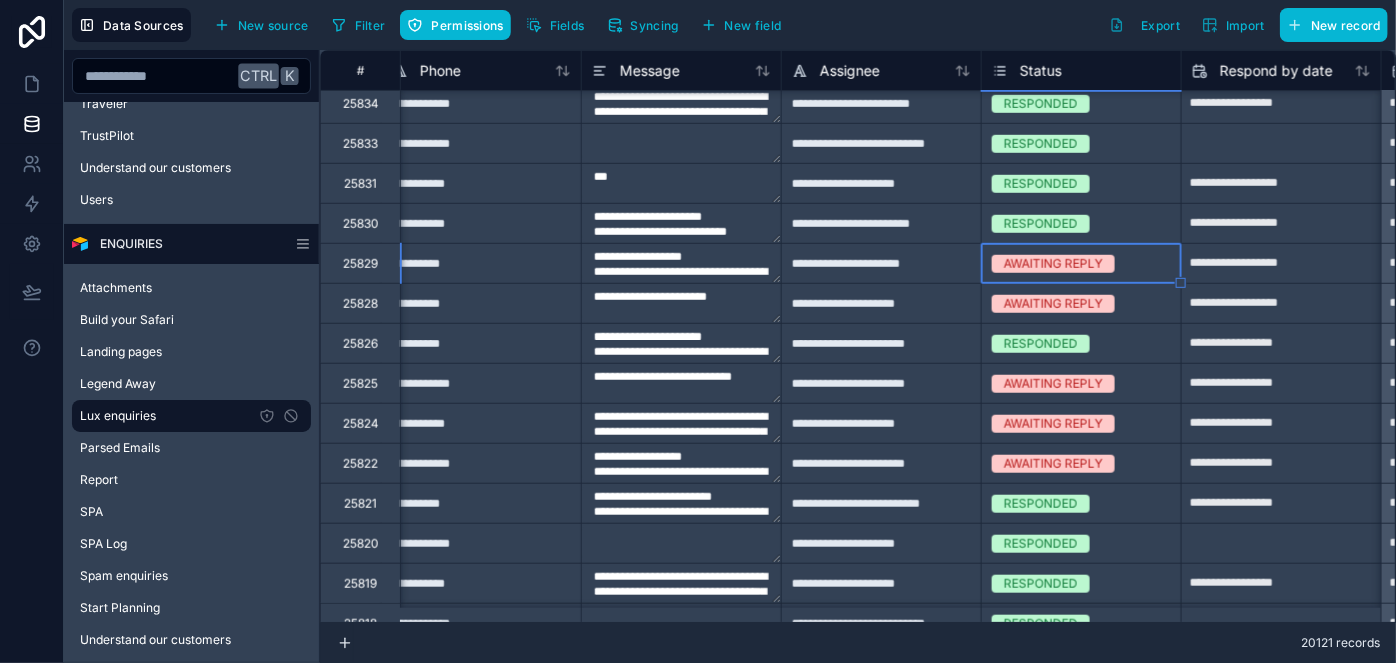 type on "**********" 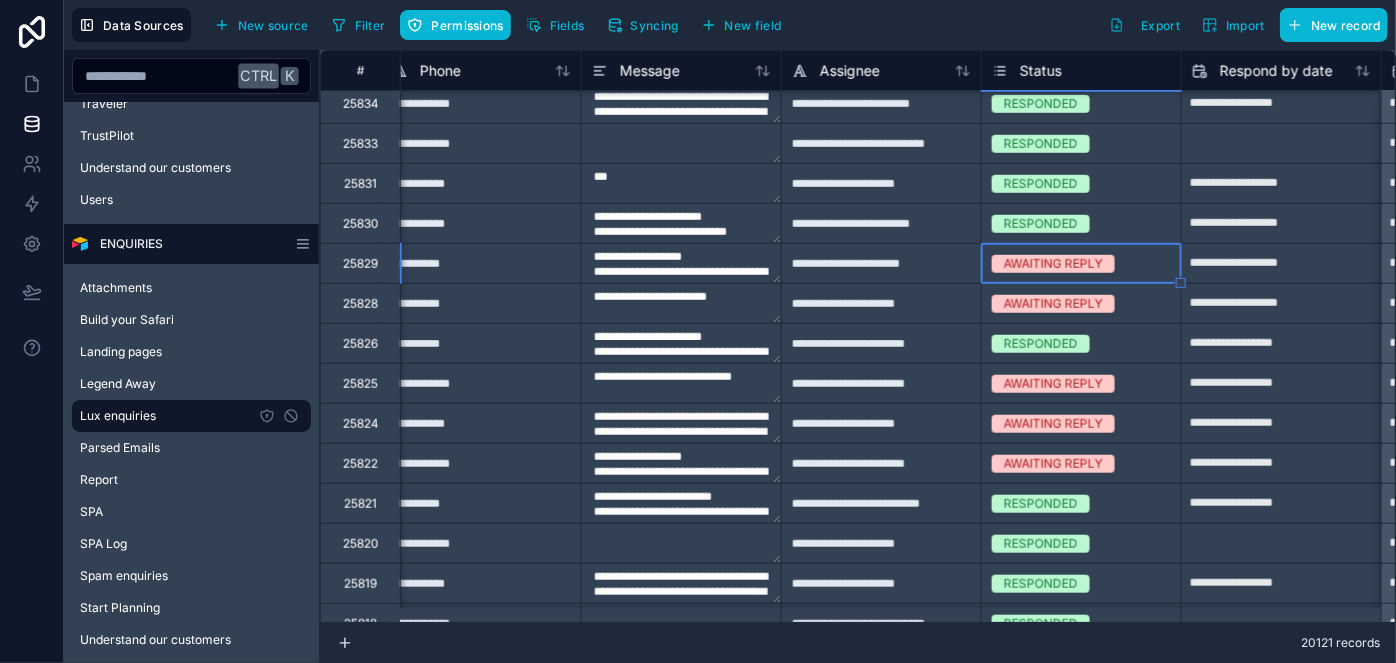 type on "**********" 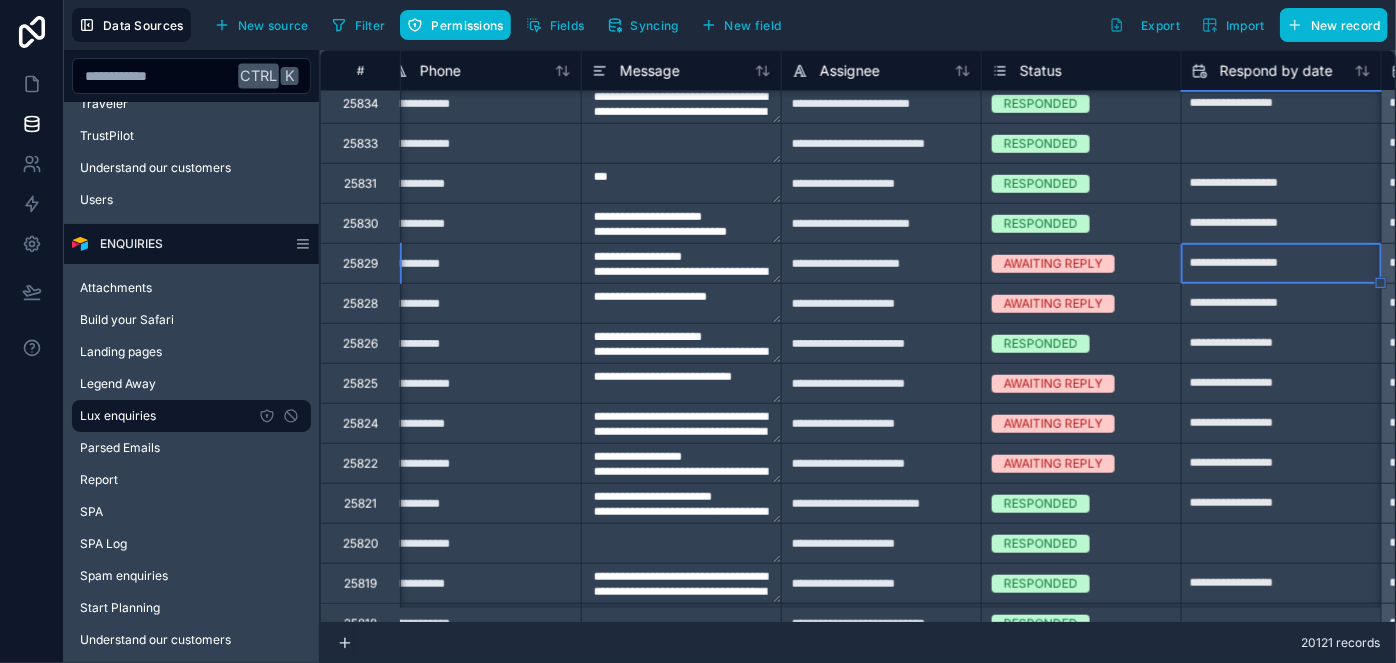 scroll, scrollTop: 727, scrollLeft: 1219, axis: both 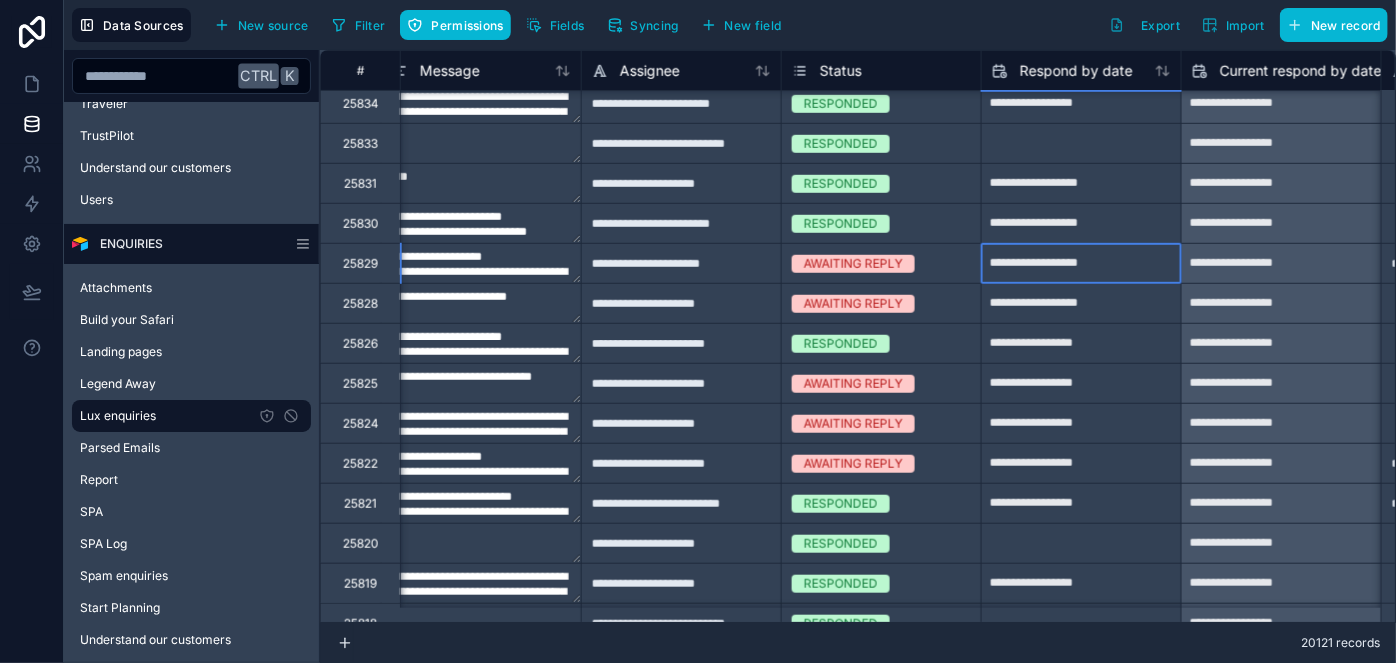 click on "**********" at bounding box center [1081, -136] 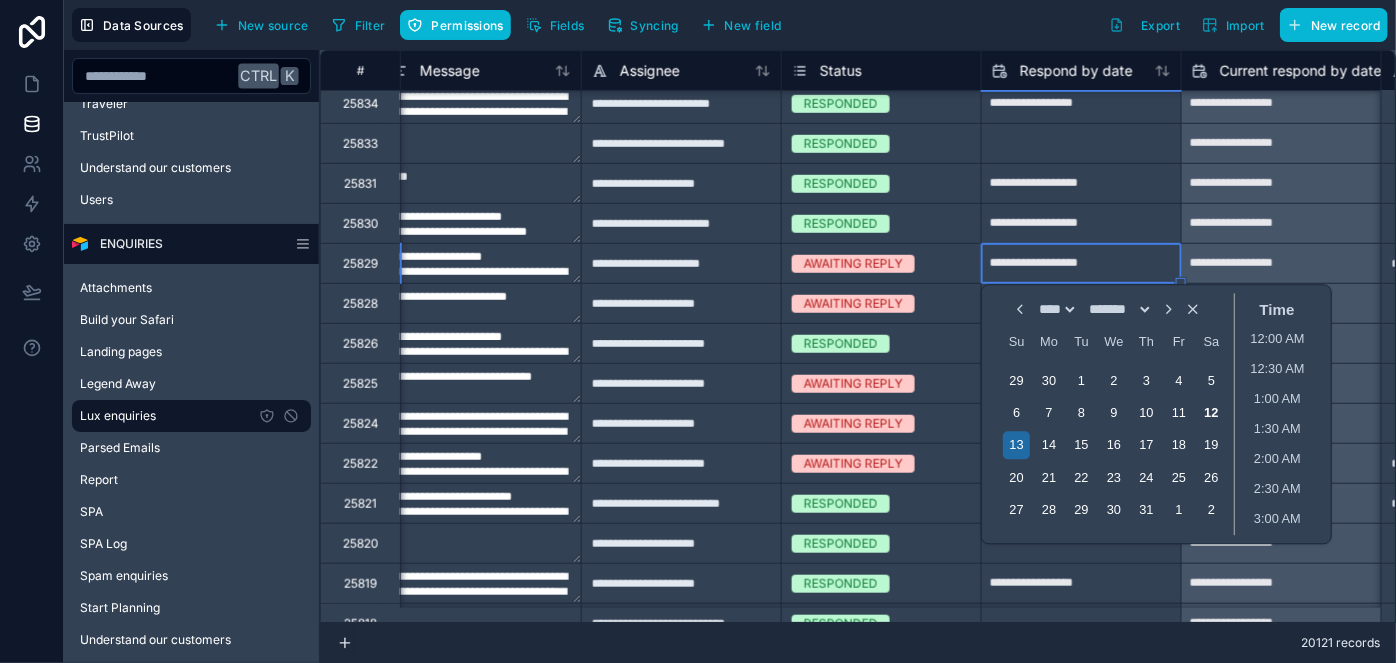type on "**********" 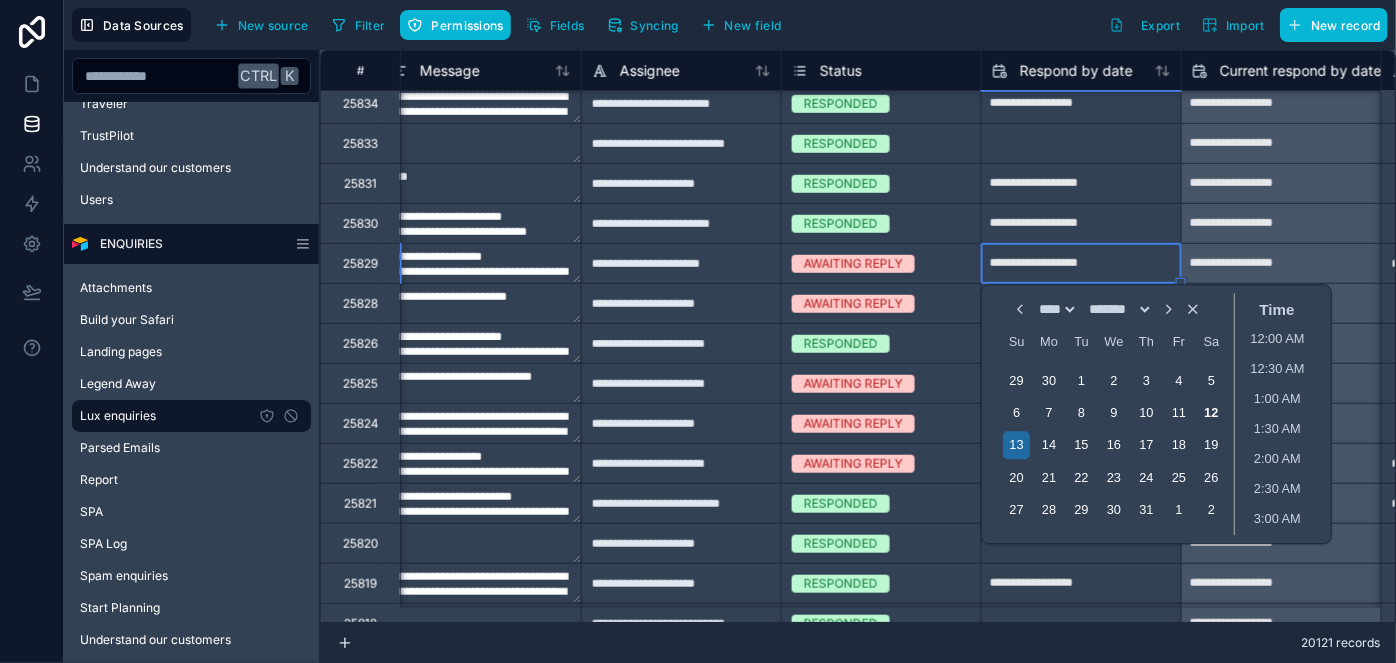 type on "**********" 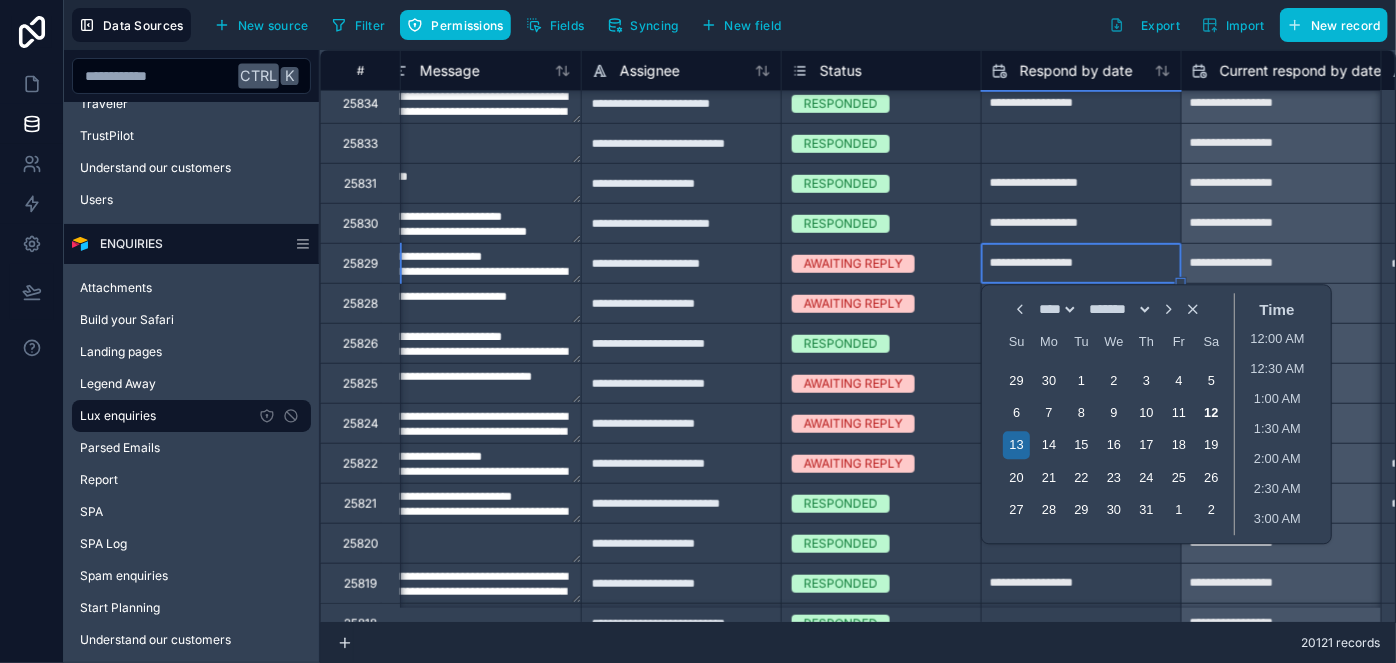 type on "**********" 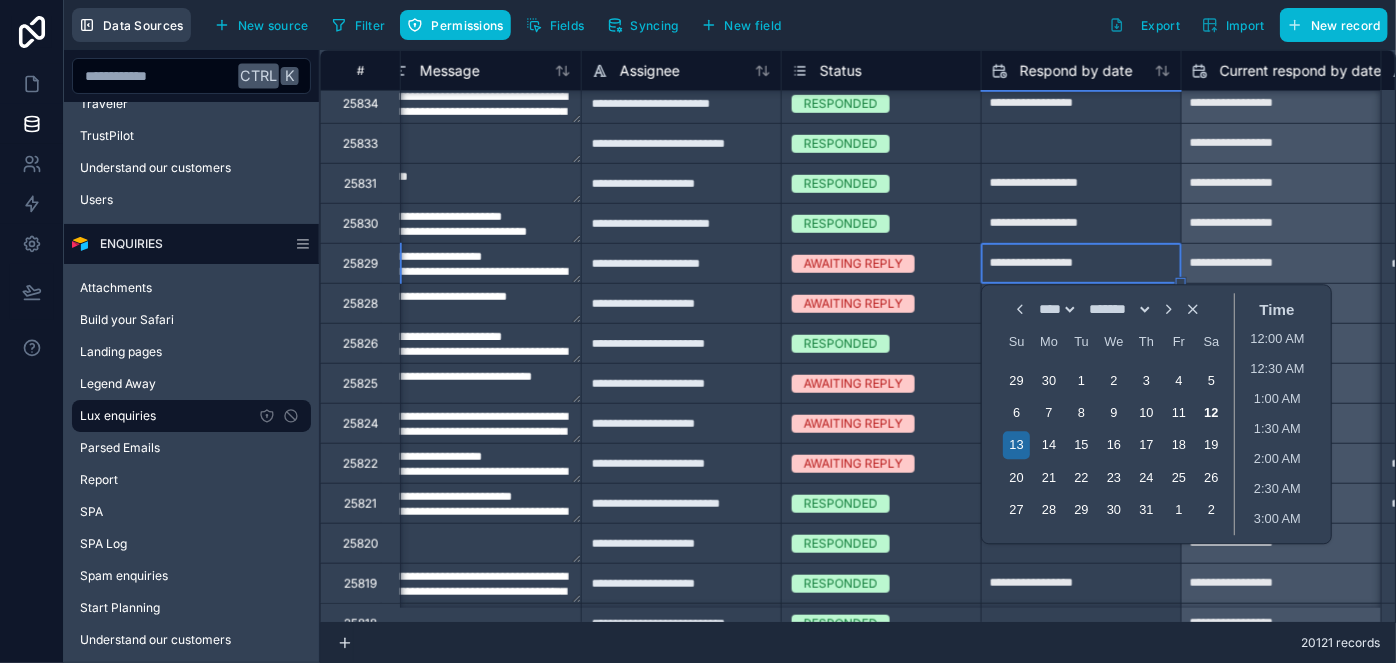 type on "**********" 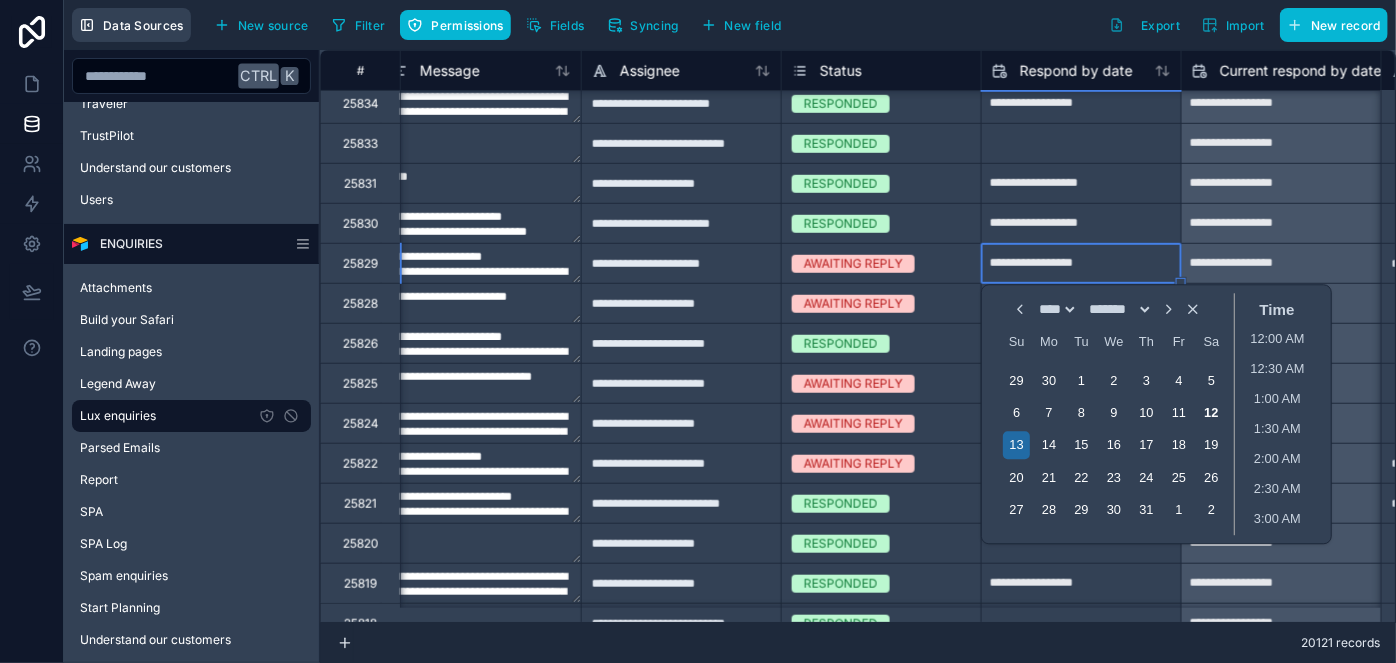 type on "**********" 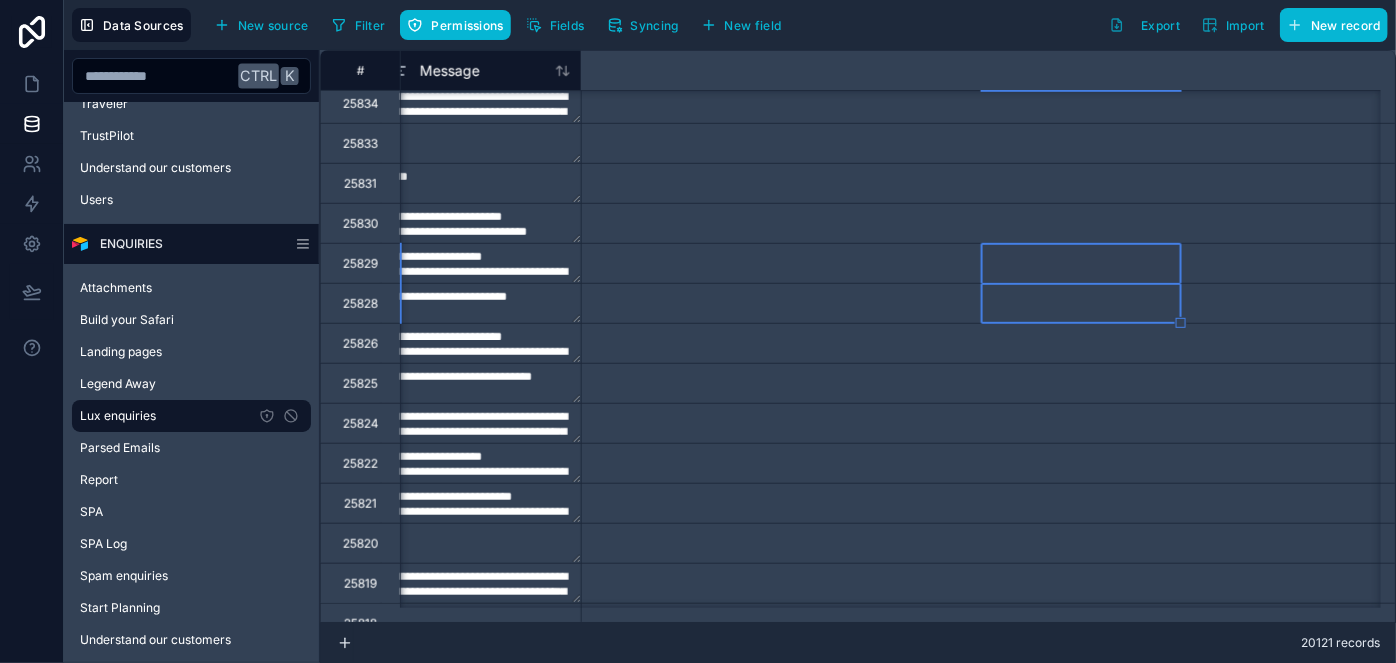 scroll, scrollTop: 727, scrollLeft: 0, axis: vertical 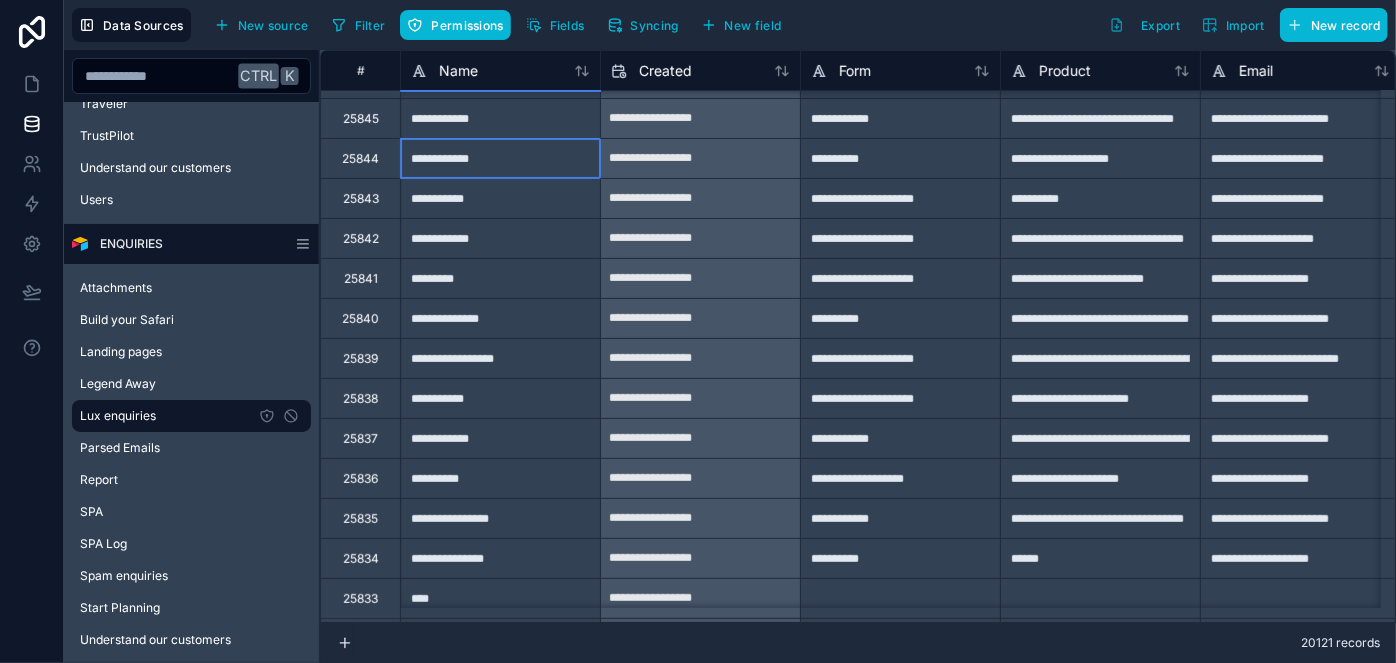 click on "**********" at bounding box center (500, 158) 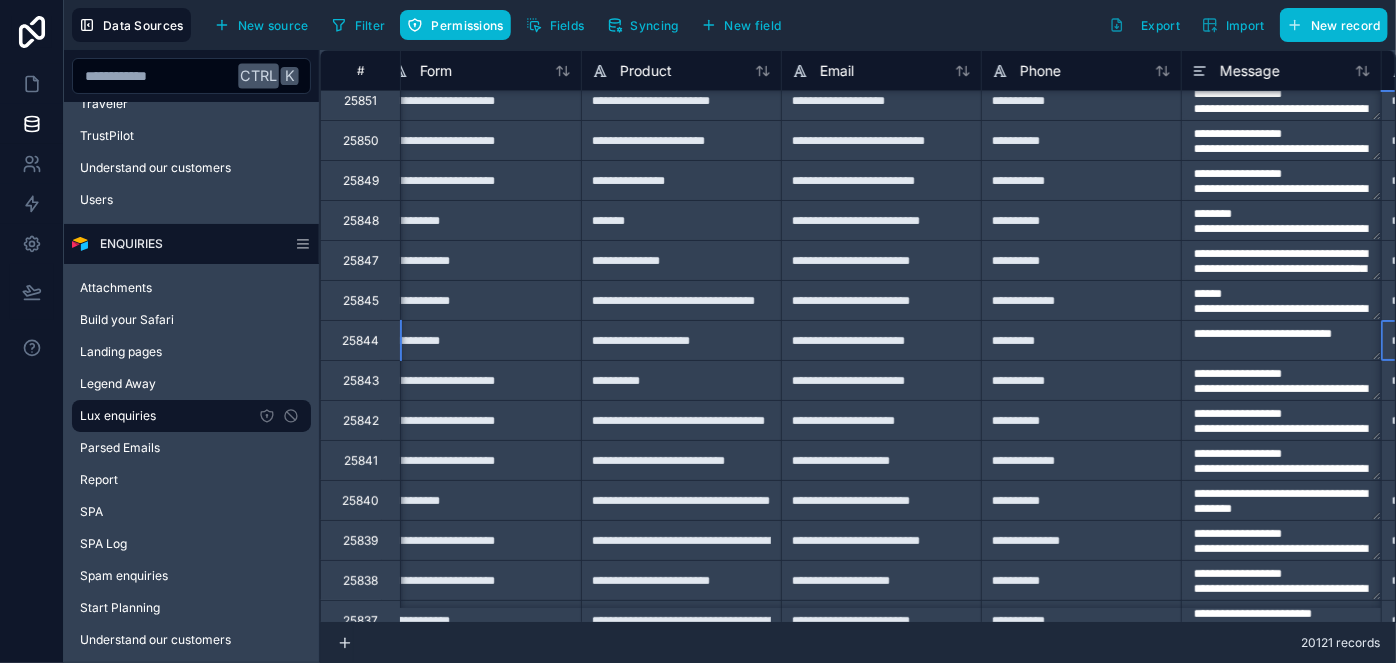 scroll, scrollTop: 90, scrollLeft: 619, axis: both 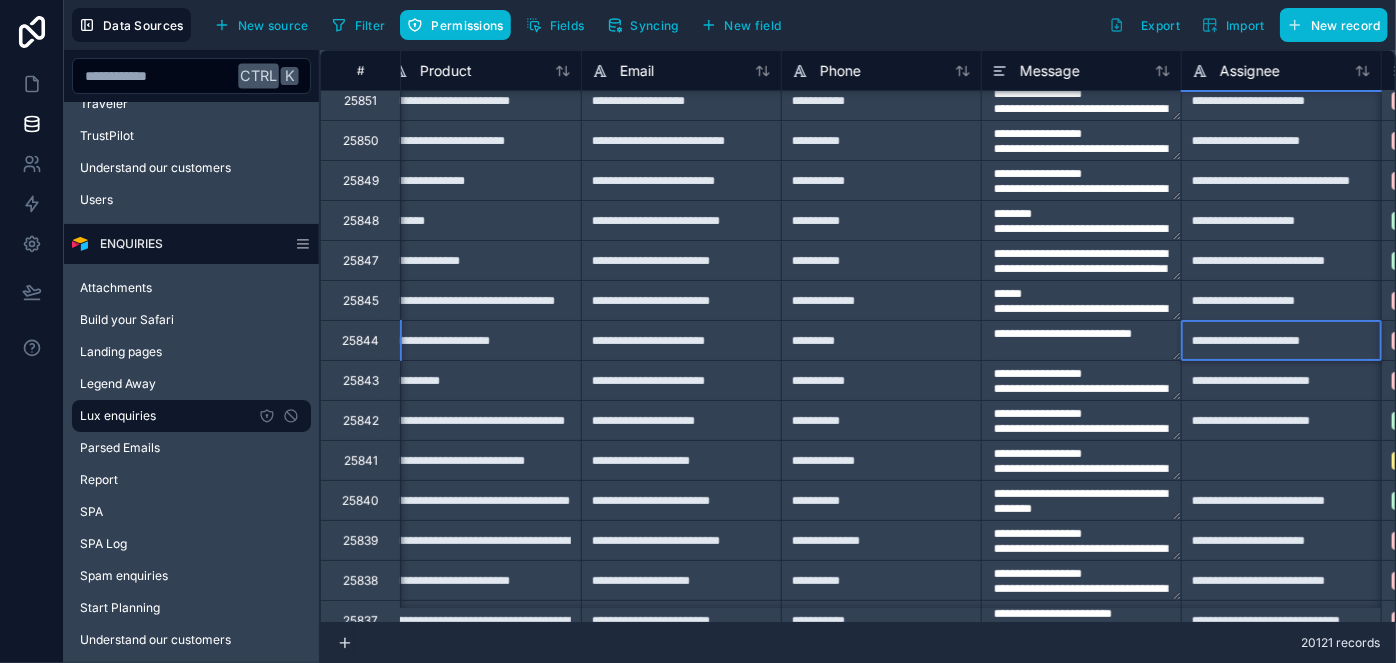 type on "**********" 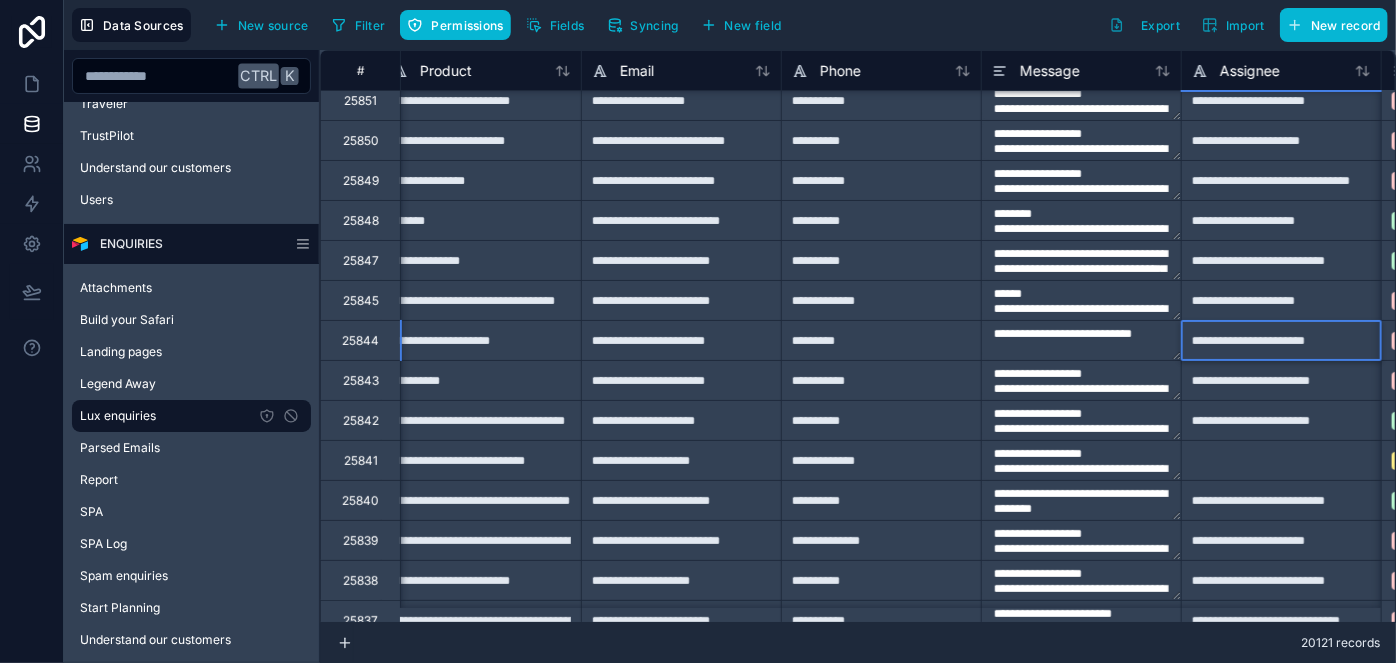 type on "**********" 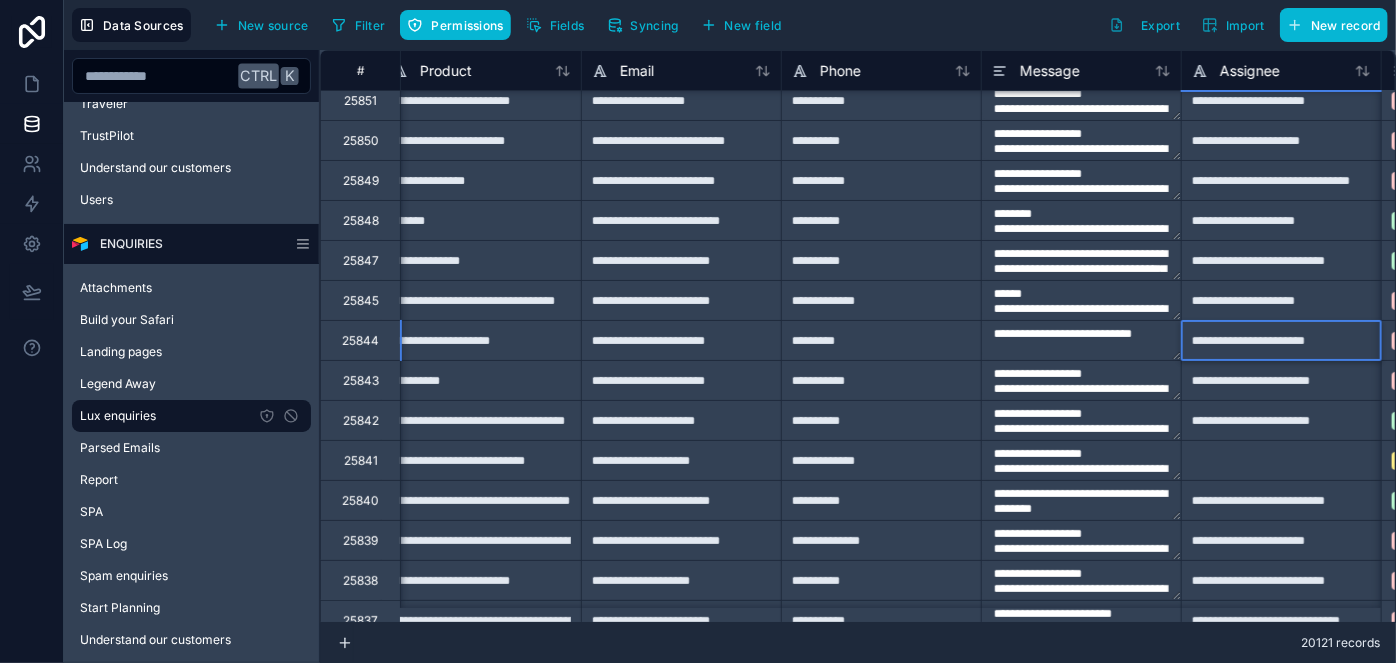 type on "**********" 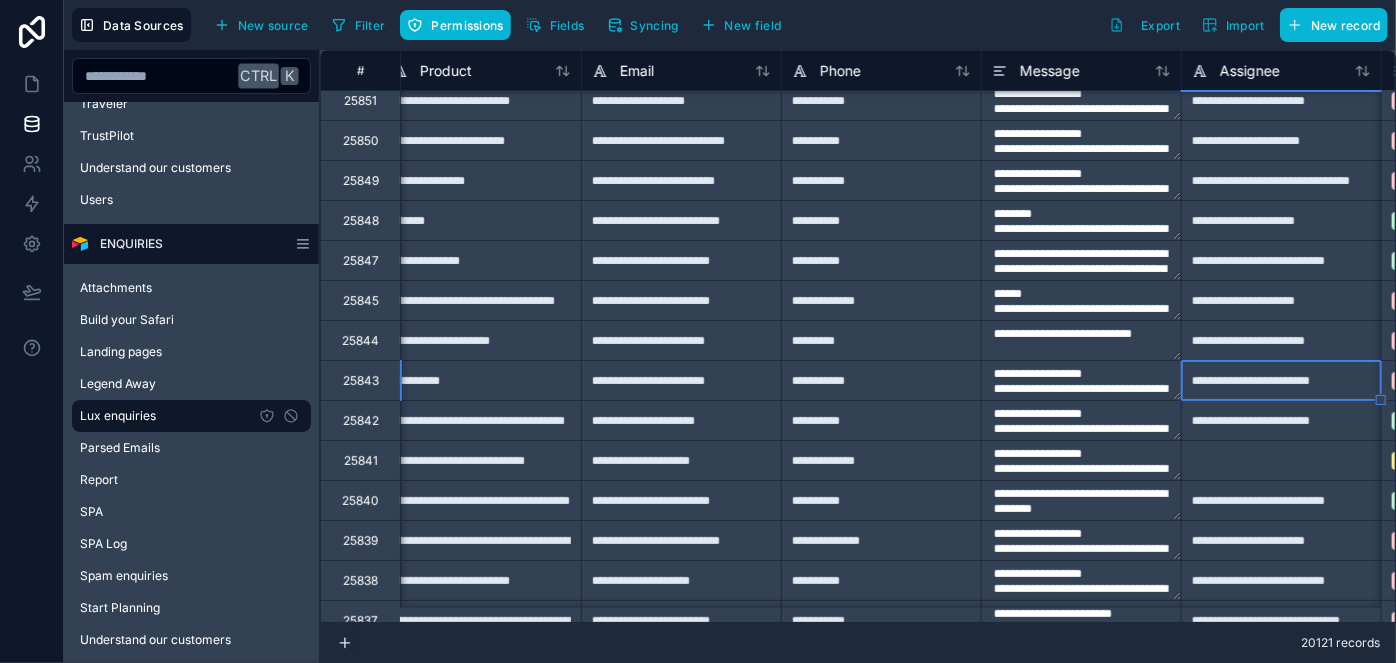 type on "**********" 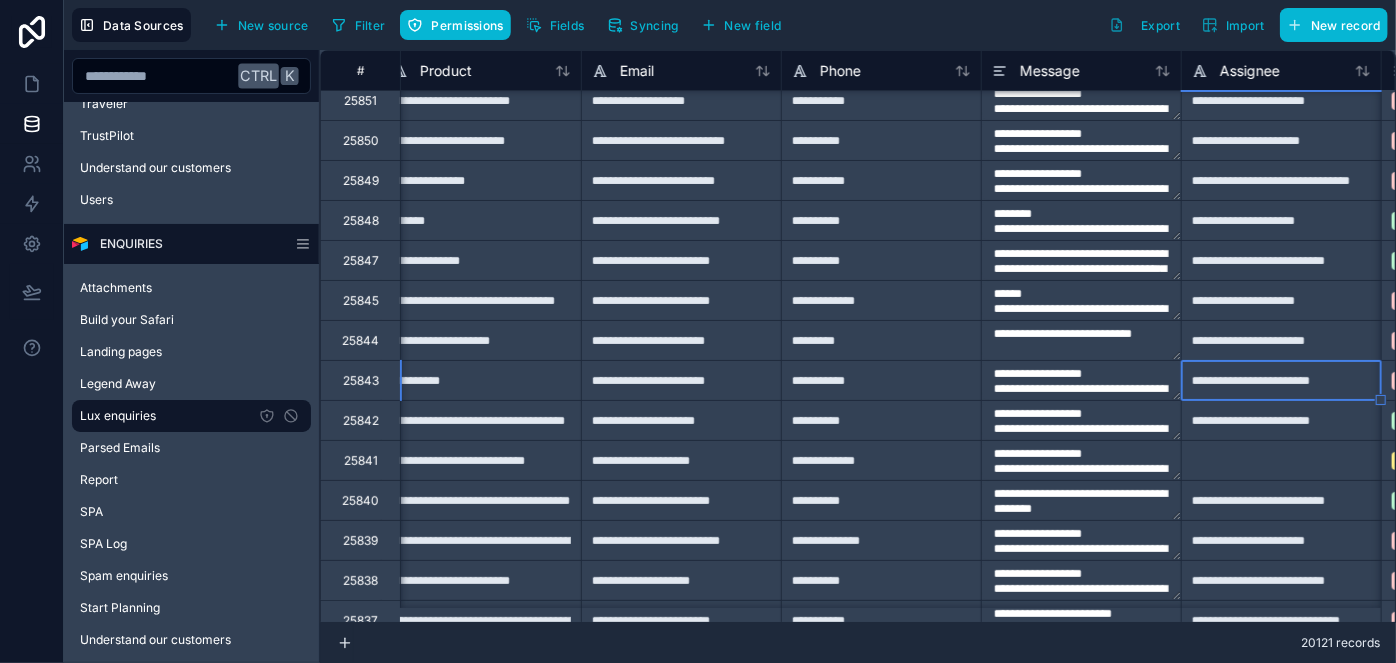 type on "**********" 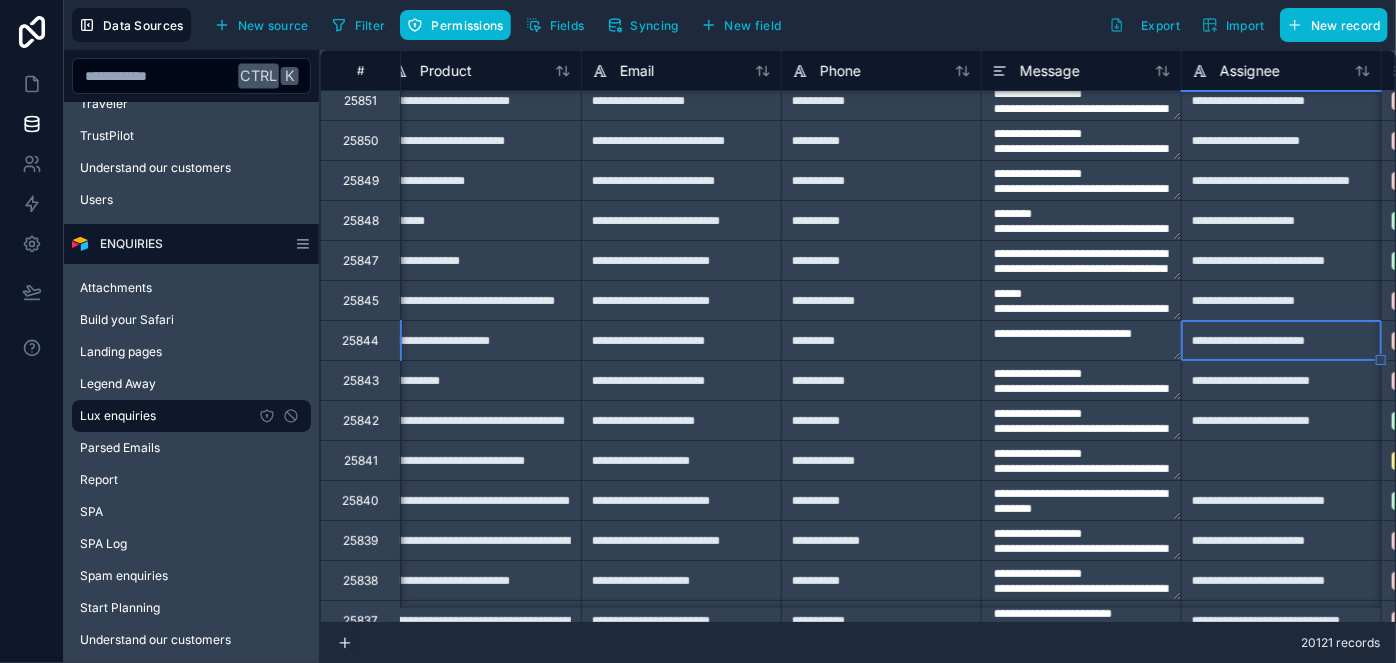 type on "**********" 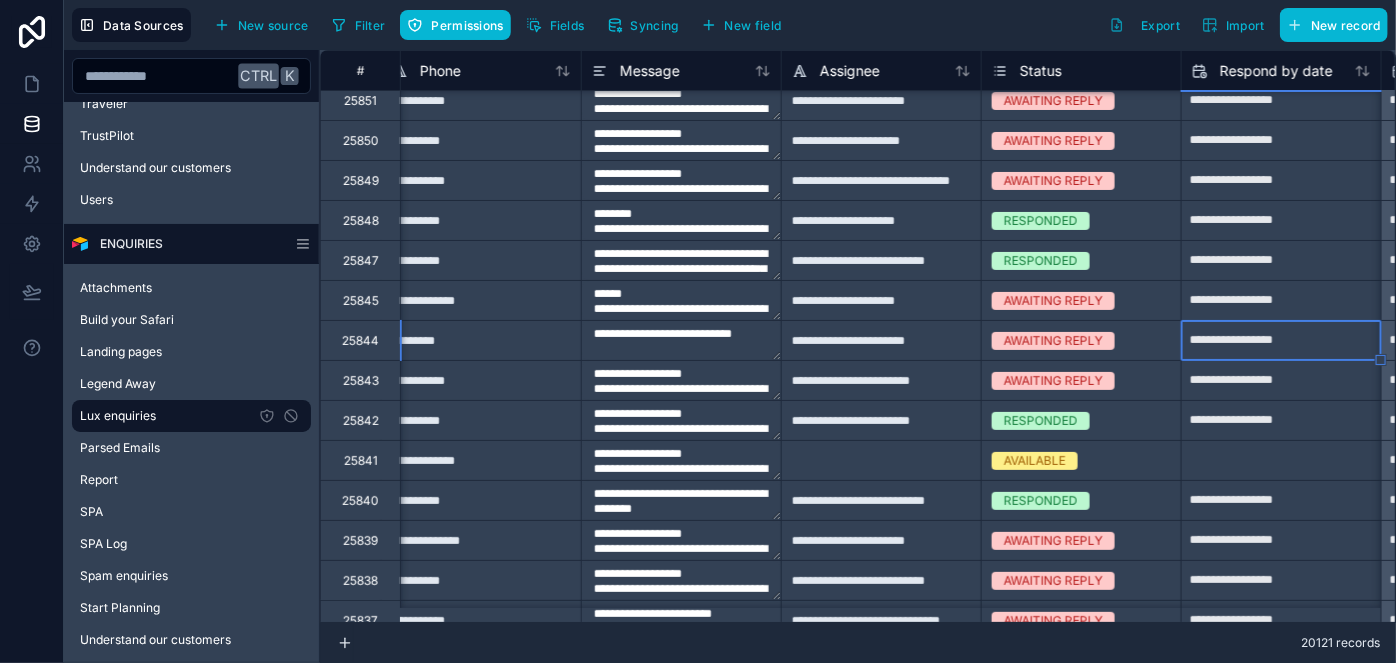scroll, scrollTop: 90, scrollLeft: 1219, axis: both 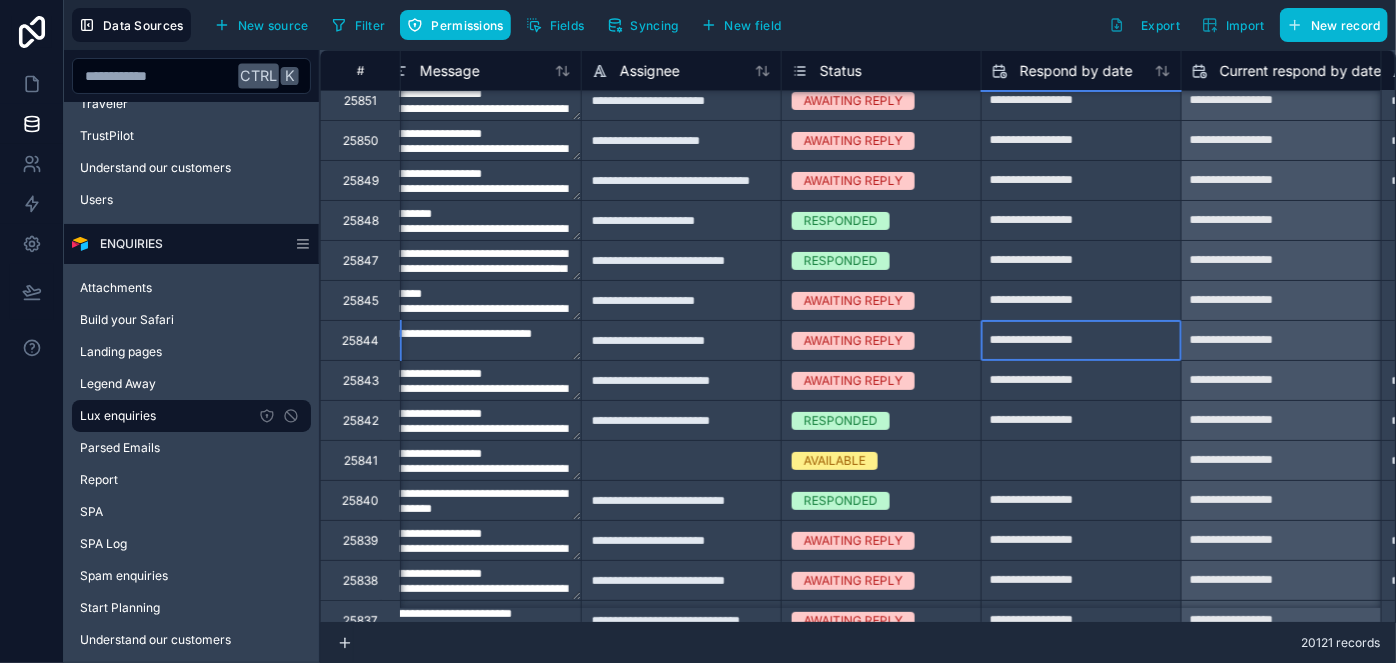 click on "**********" at bounding box center (1081, 21) 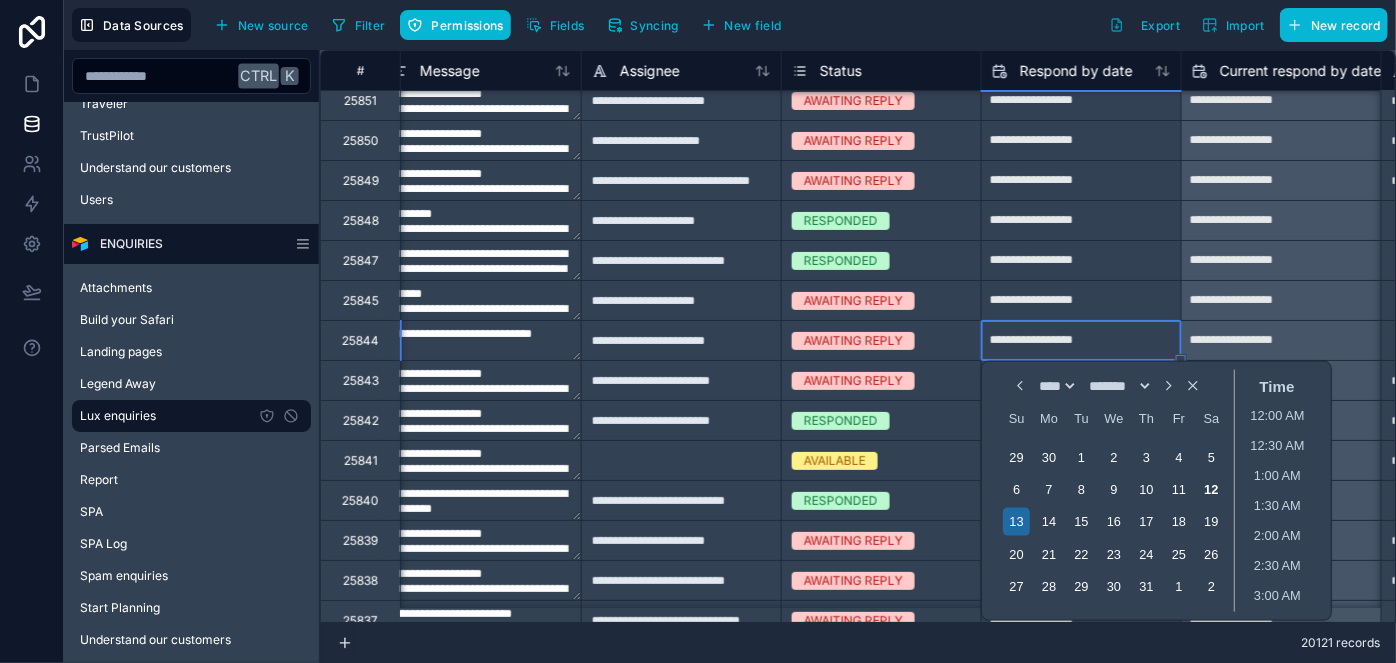 type on "**********" 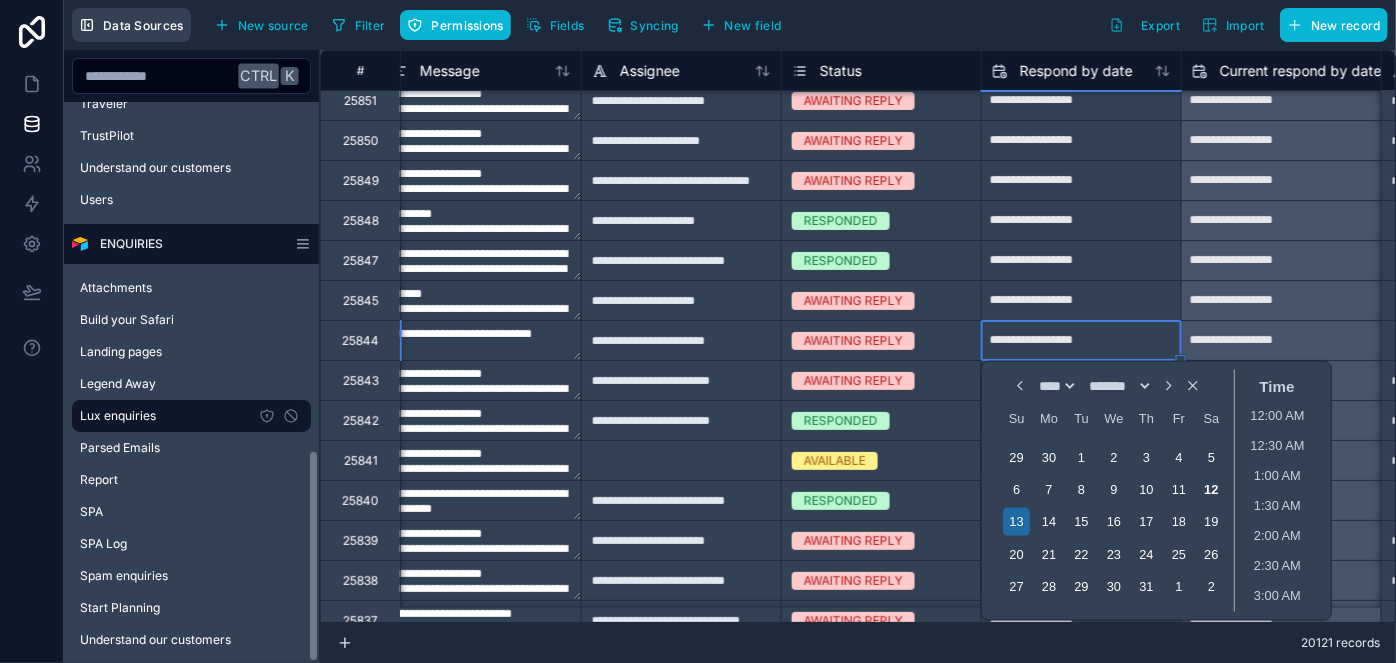 type on "**********" 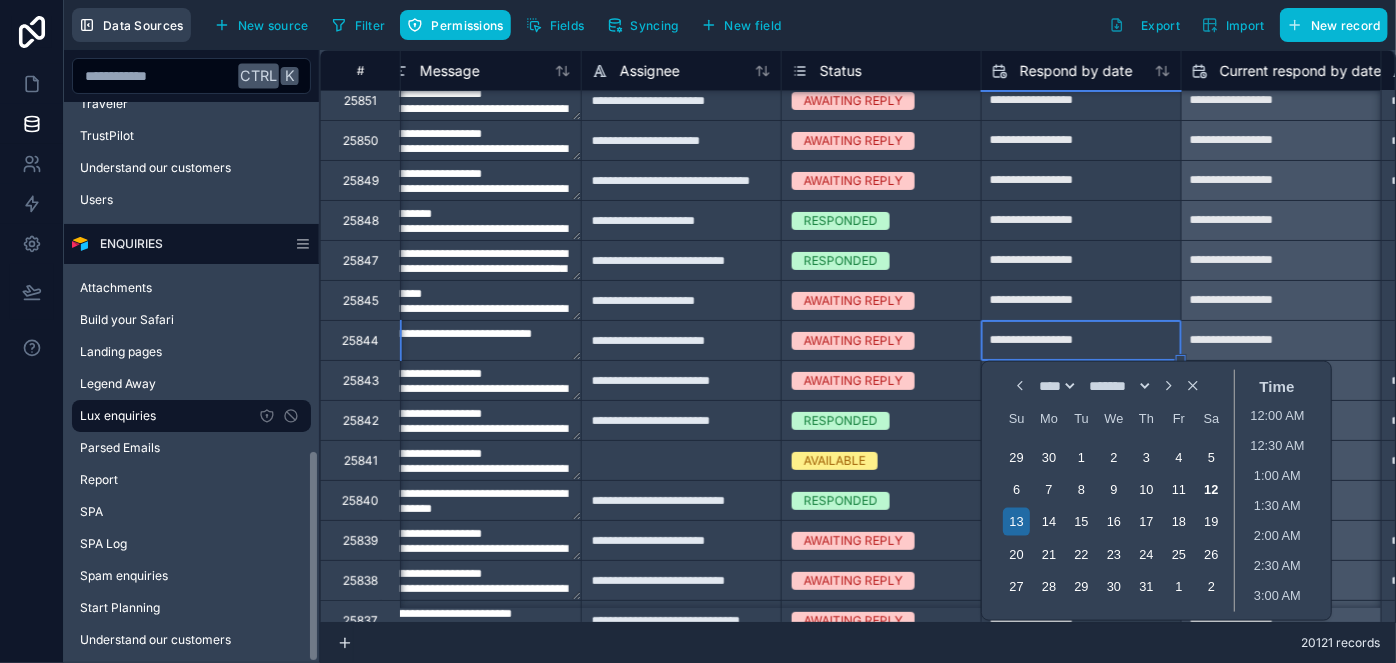 type on "**********" 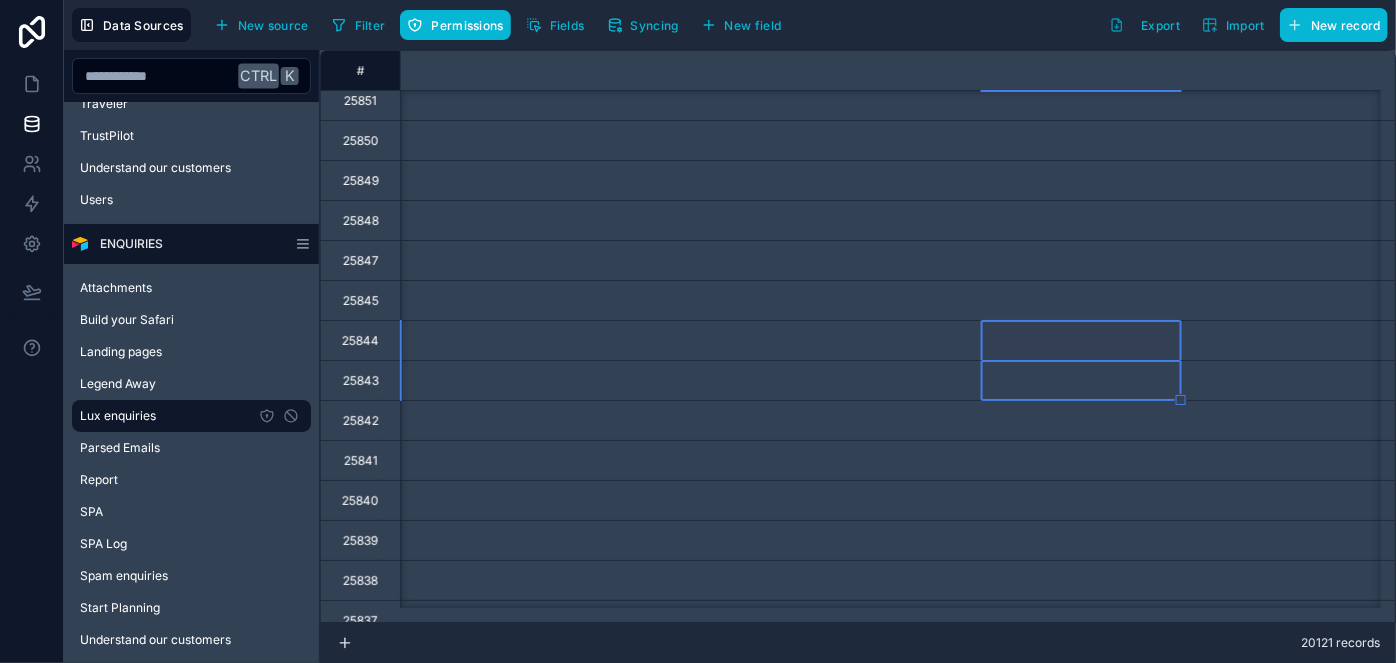 scroll, scrollTop: 90, scrollLeft: 0, axis: vertical 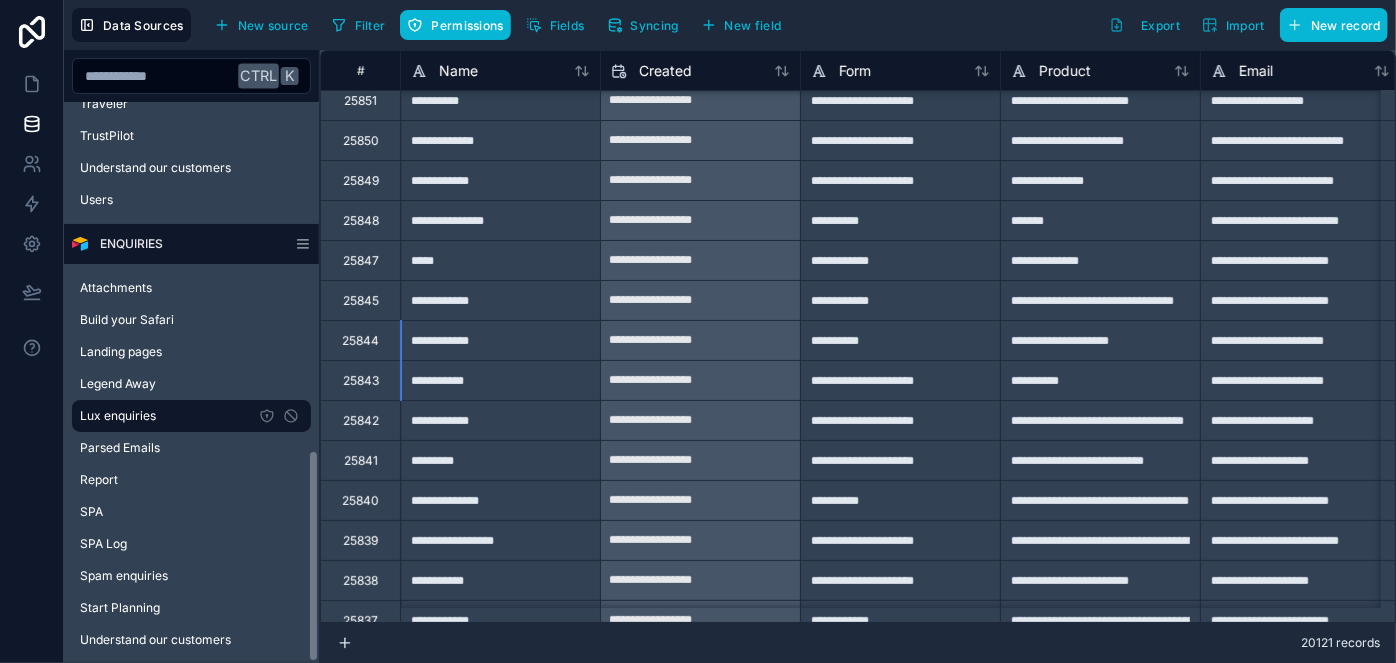 click on "**********" at bounding box center (500, 300) 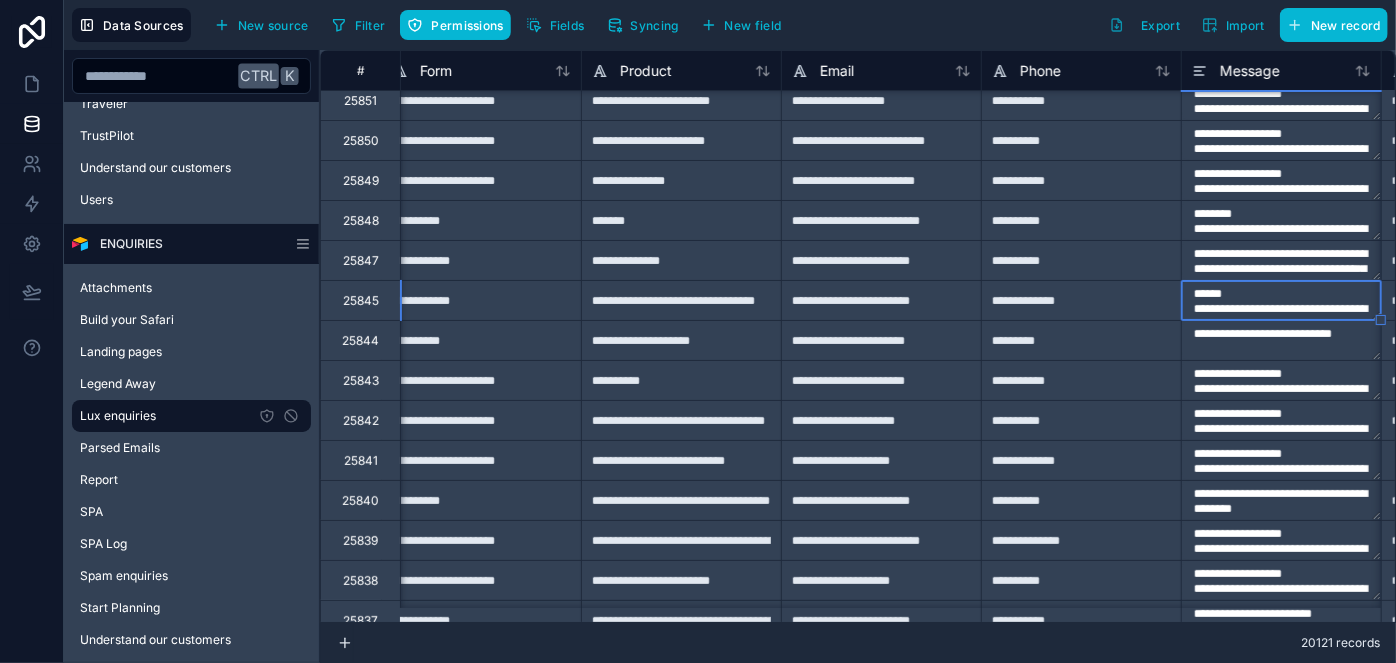 type on "**********" 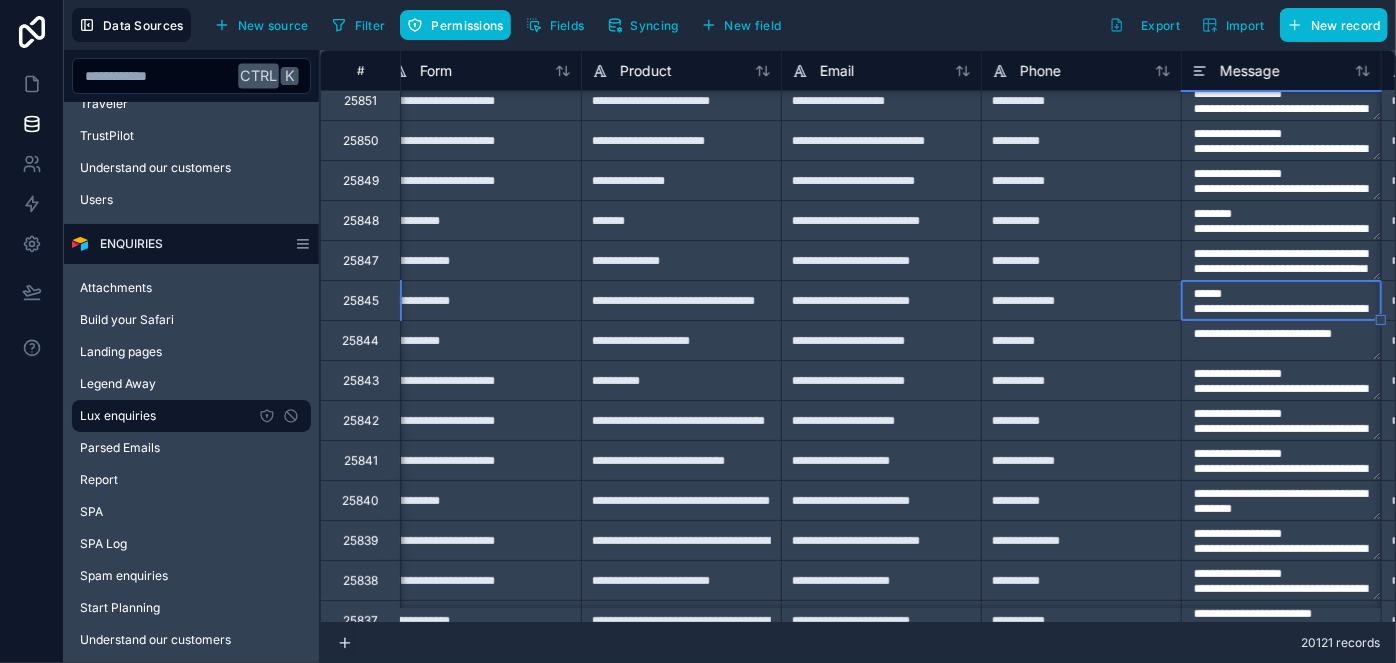 scroll, scrollTop: 90, scrollLeft: 619, axis: both 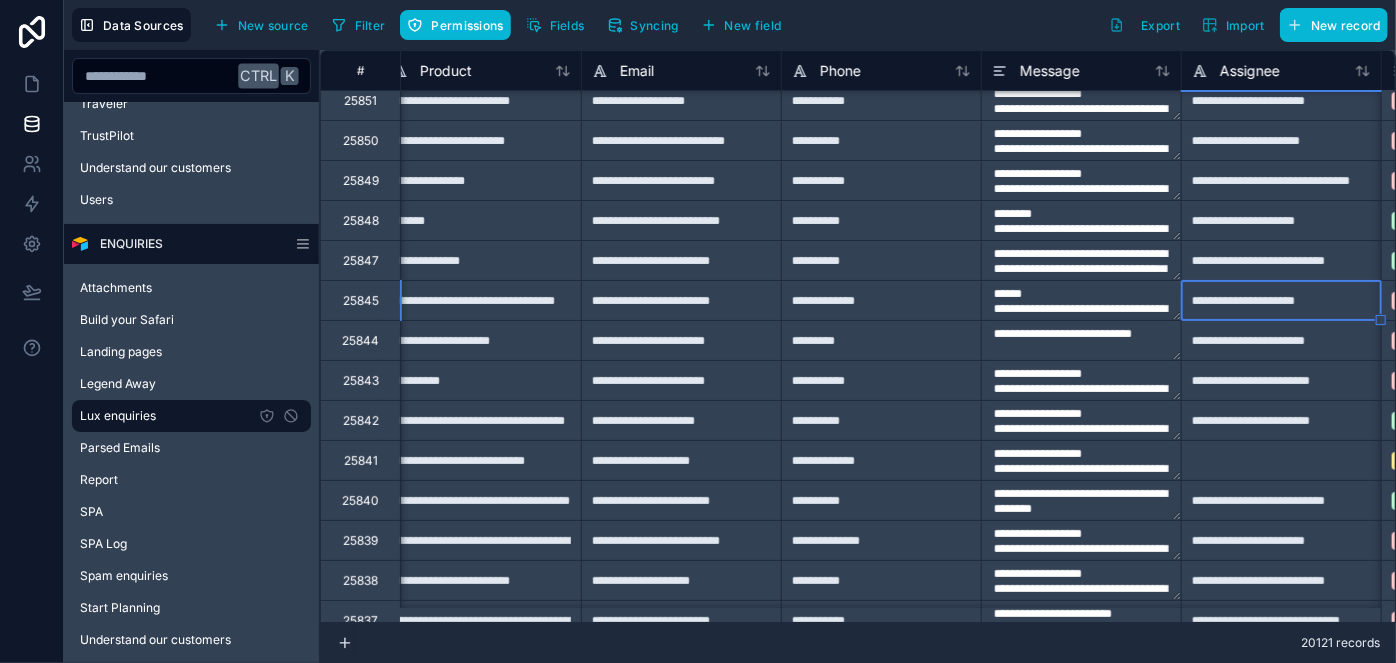 type on "**********" 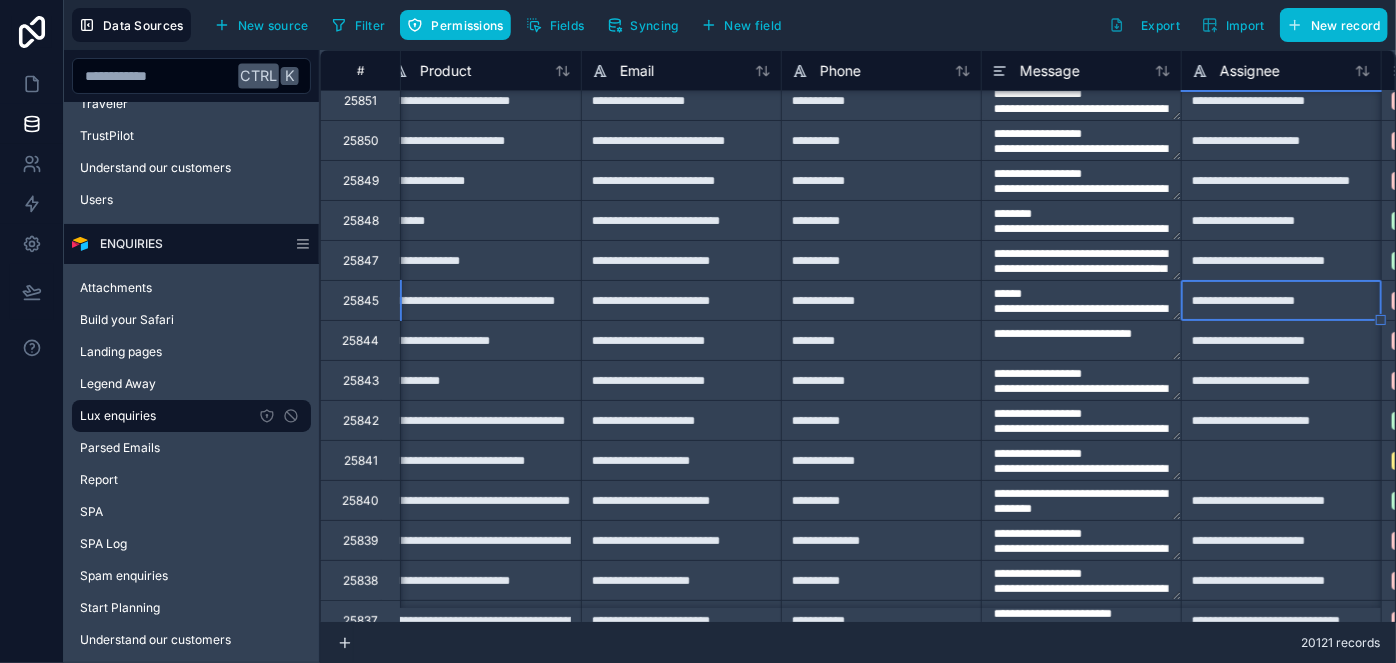 type on "**********" 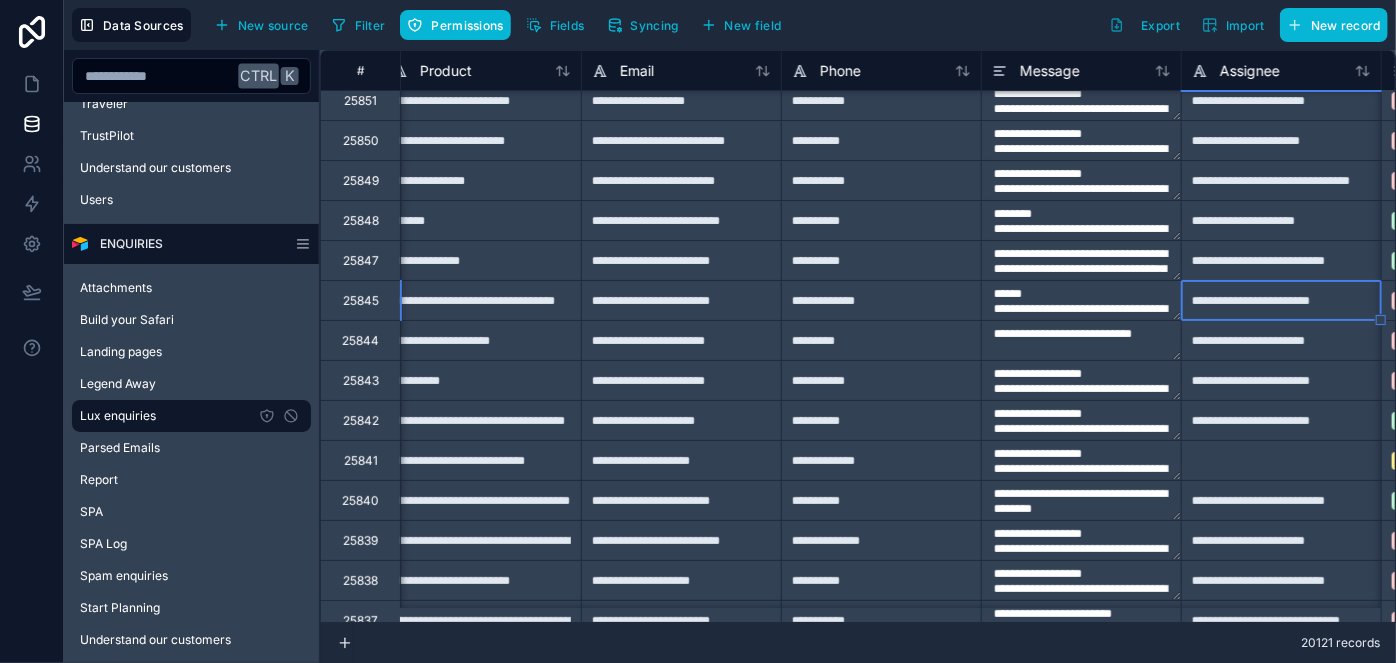 type on "**********" 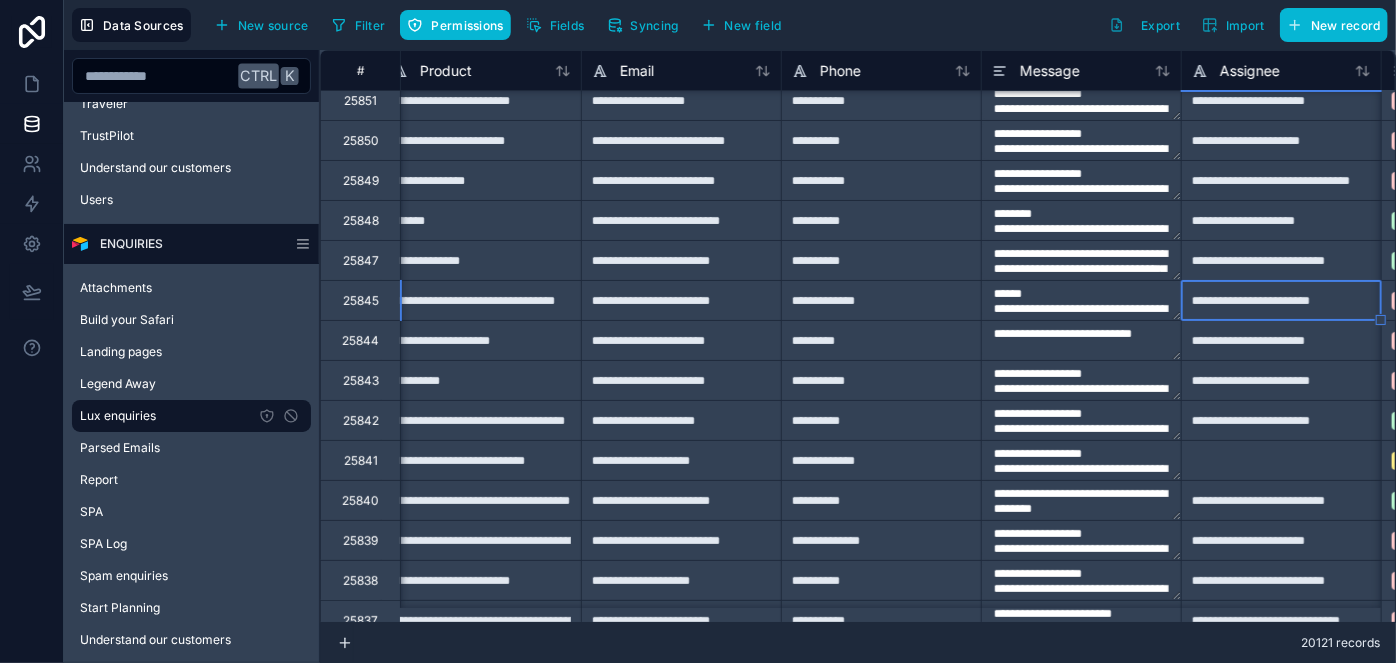 type on "**********" 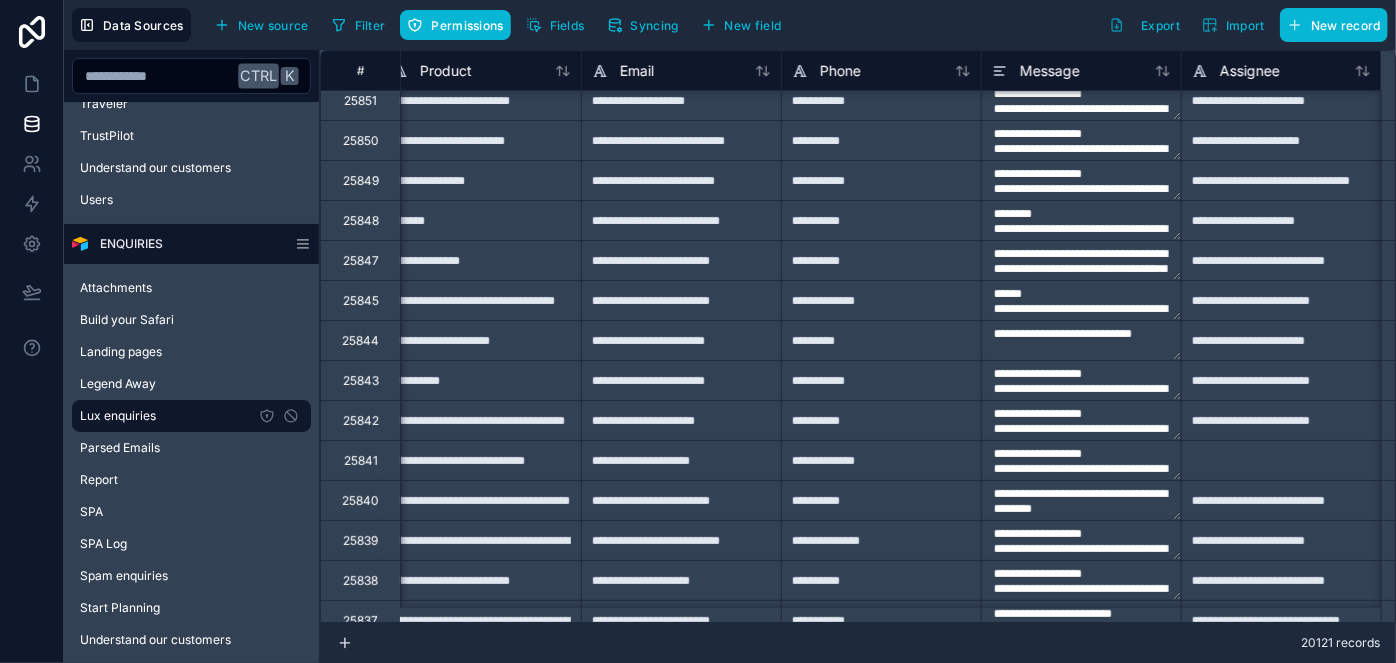 scroll, scrollTop: 90, scrollLeft: 0, axis: vertical 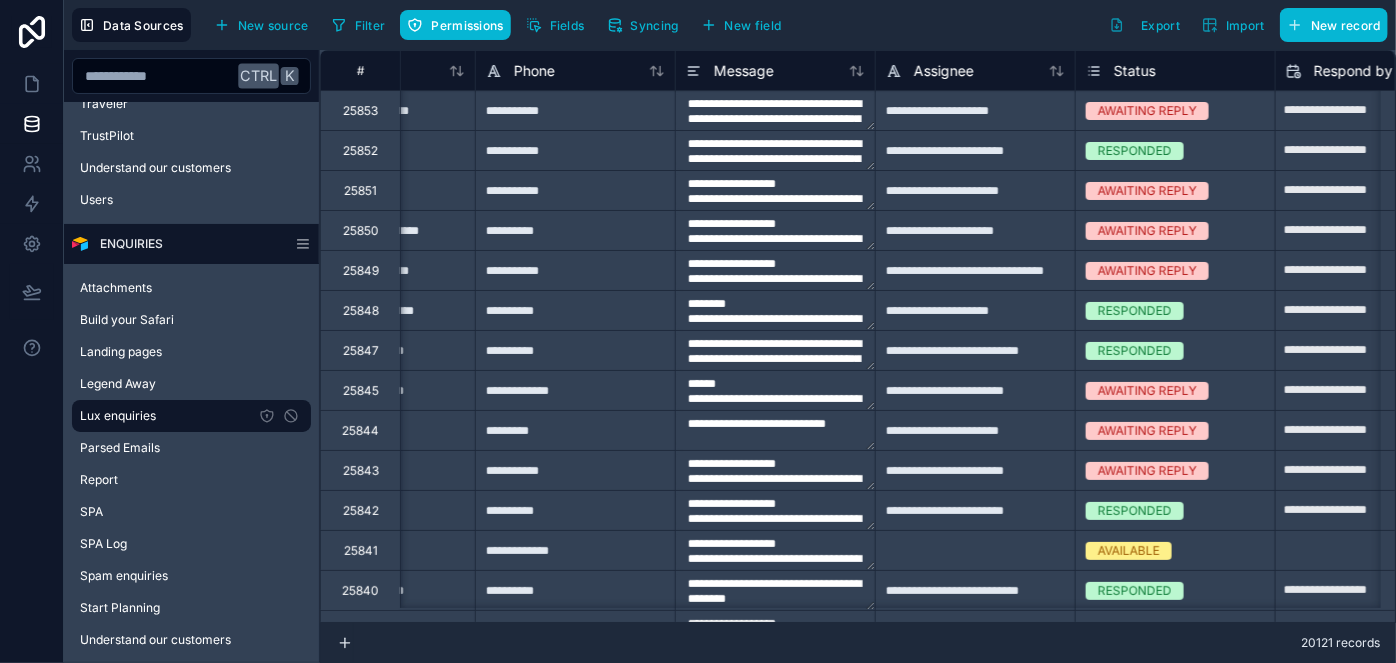 type on "**********" 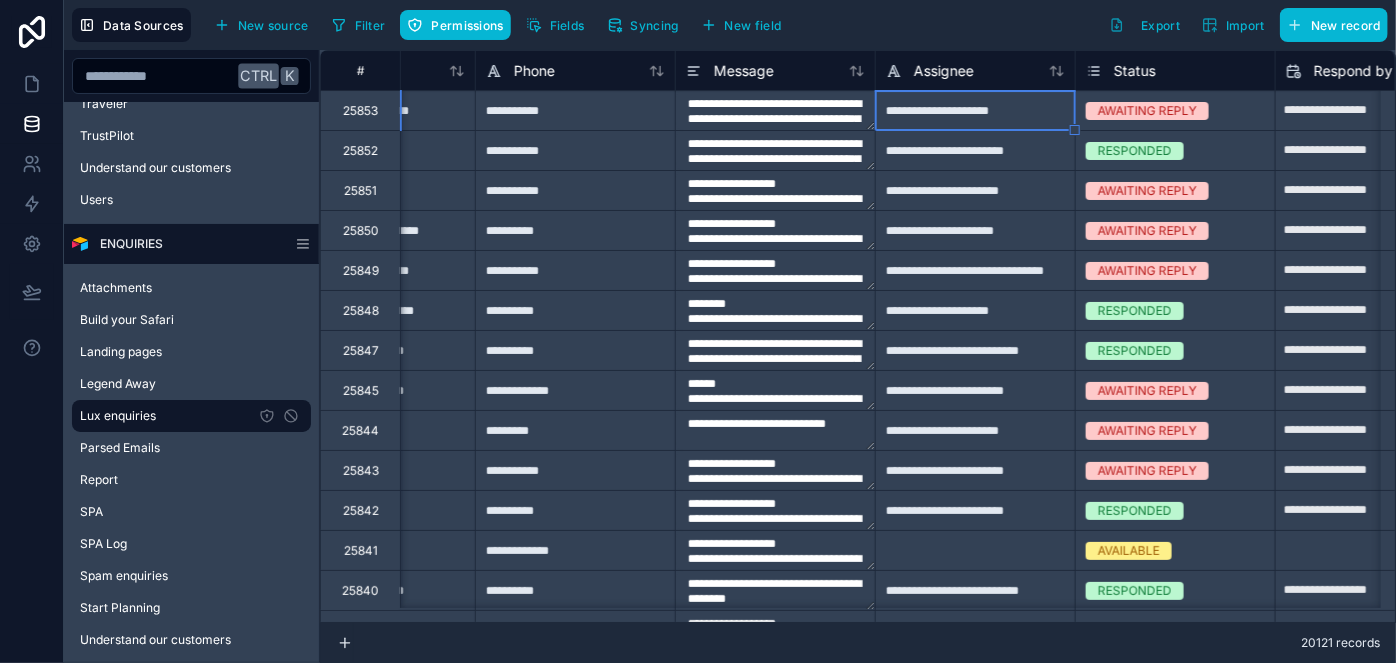 type on "**********" 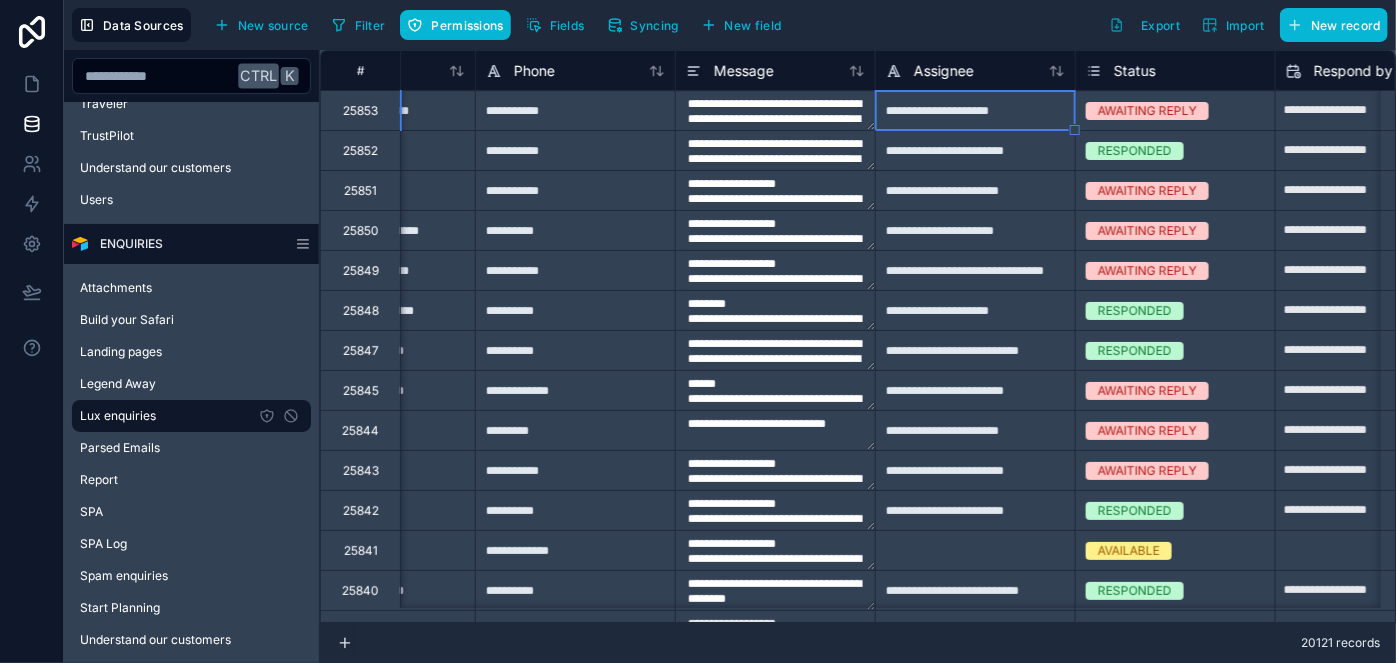 type on "**********" 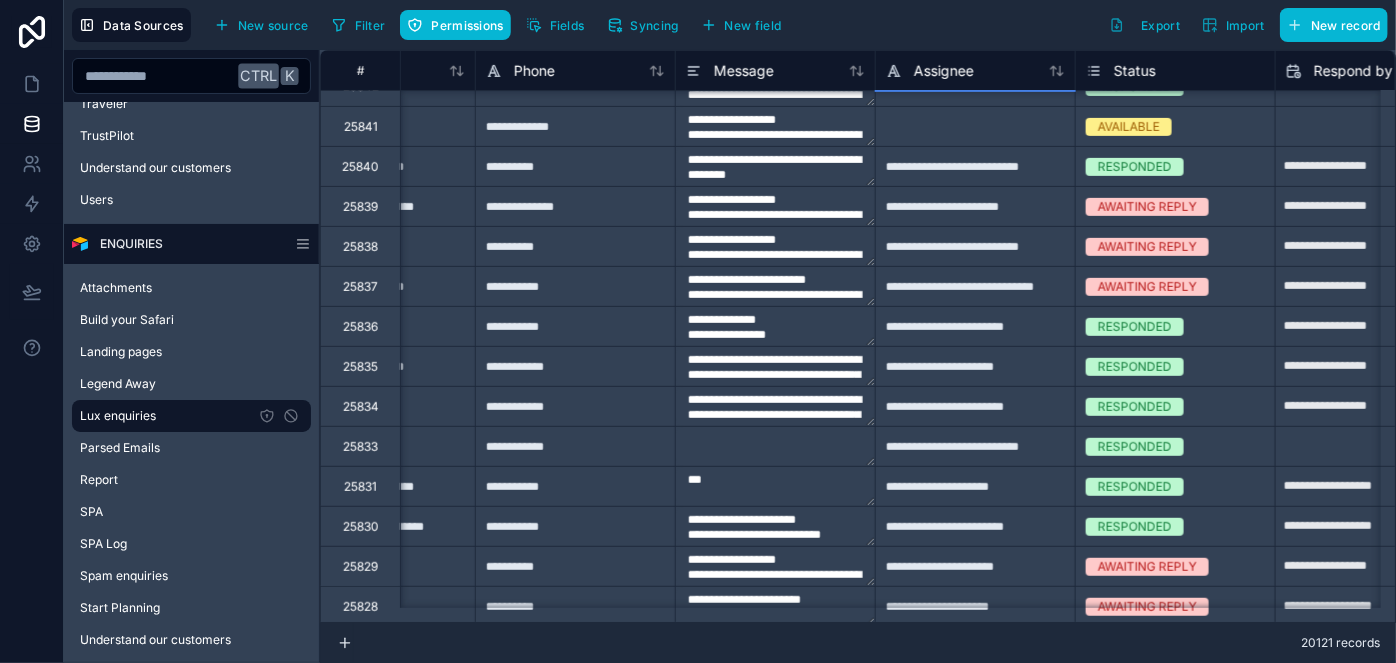 scroll, scrollTop: 454, scrollLeft: 925, axis: both 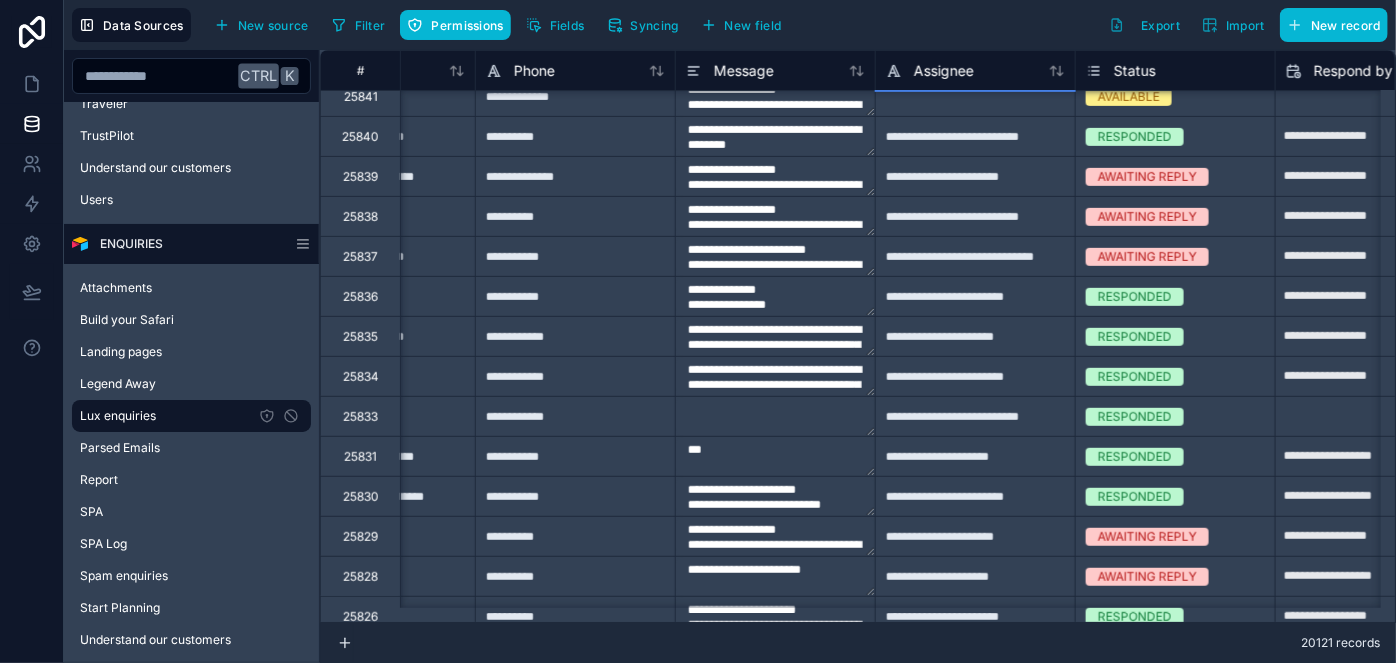 type on "**********" 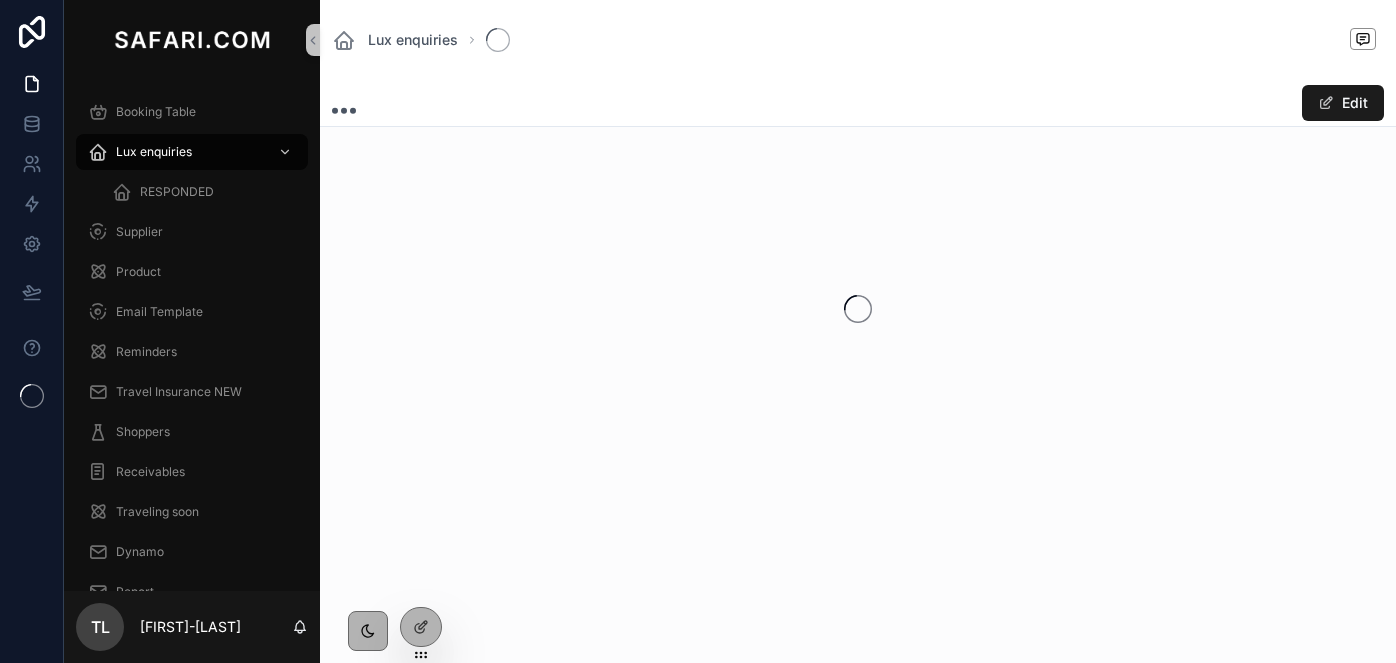 scroll, scrollTop: 0, scrollLeft: 0, axis: both 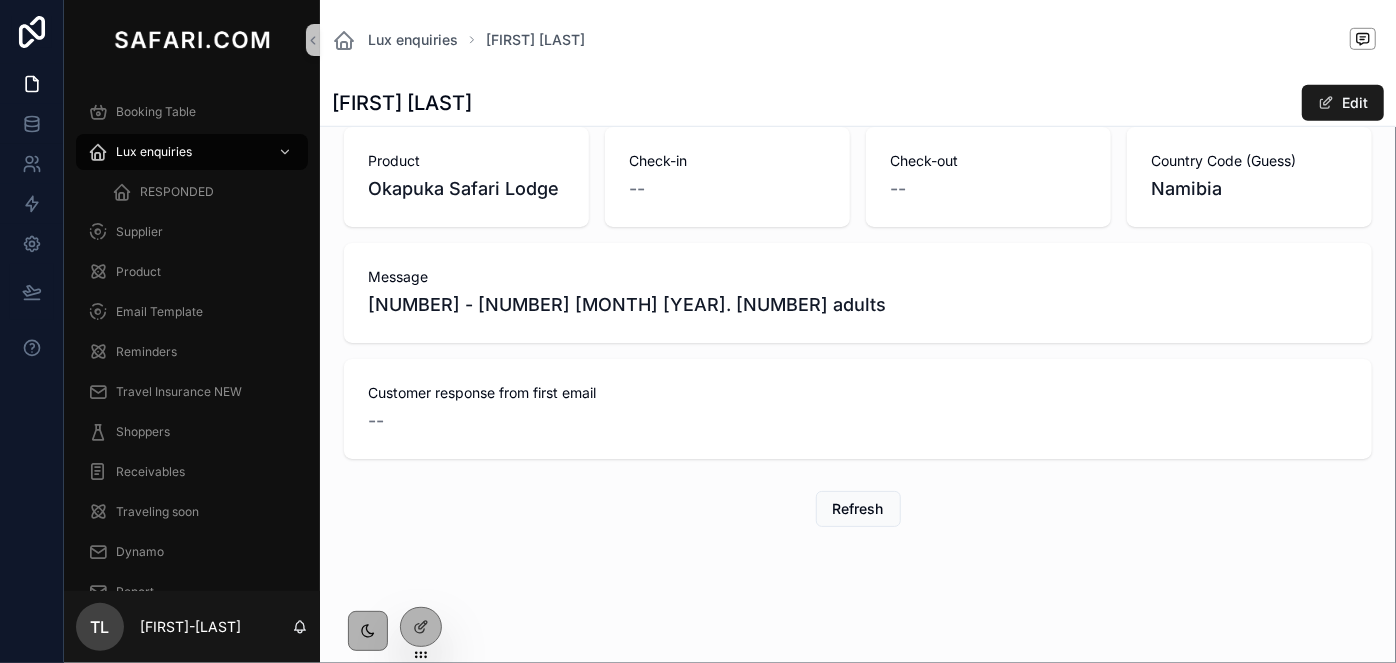 click on "Okapuka Safari Lodge" at bounding box center (466, 189) 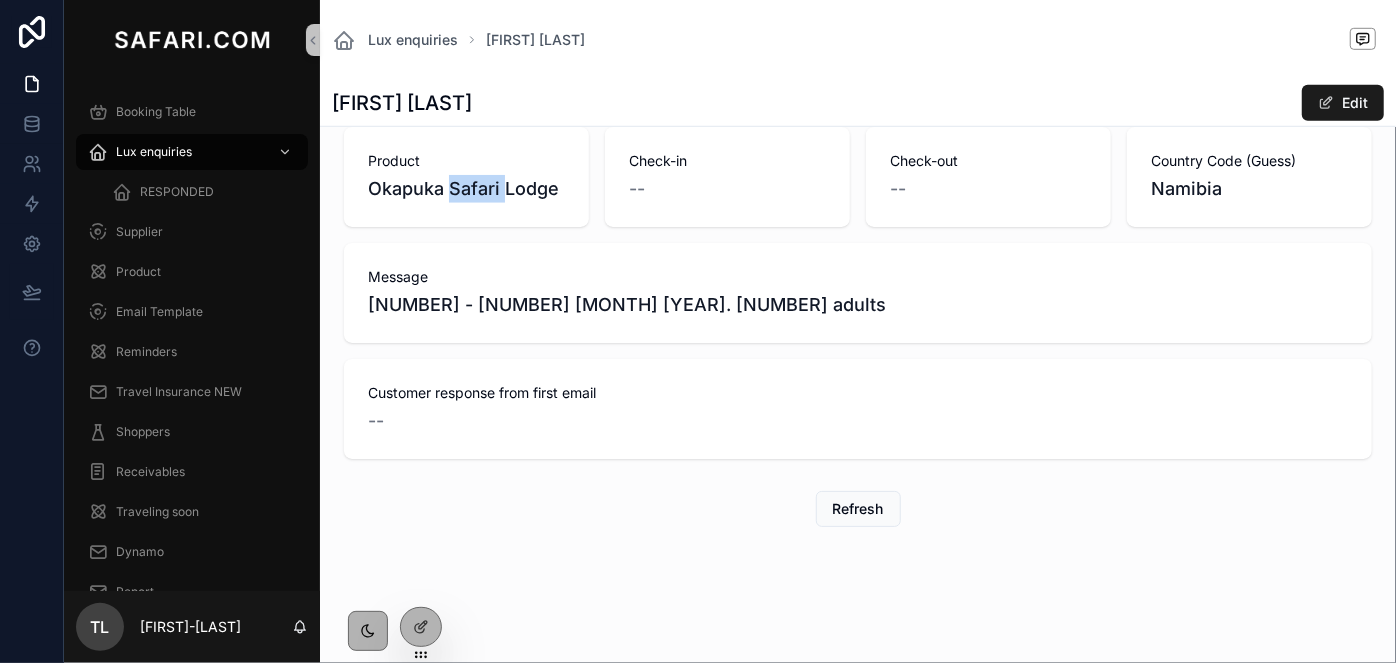 click on "Okapuka Safari Lodge" at bounding box center (466, 189) 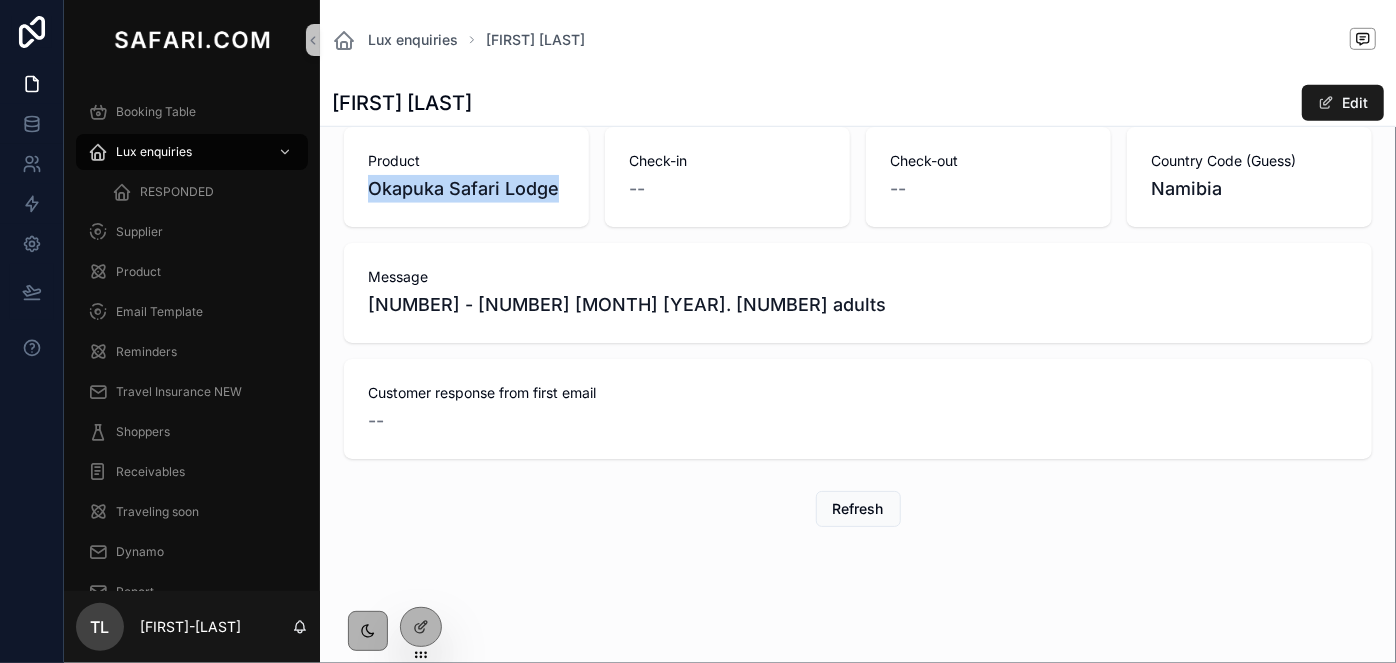 click on "Okapuka Safari Lodge" at bounding box center [466, 189] 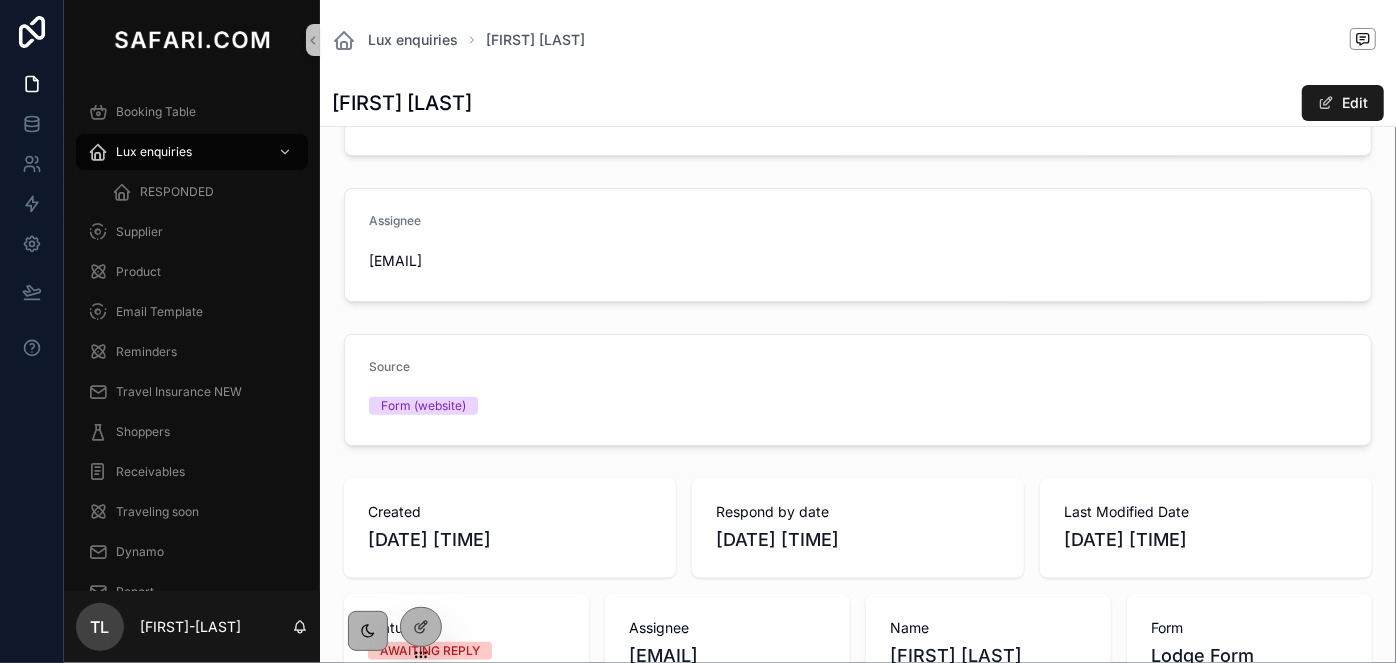 scroll, scrollTop: 89, scrollLeft: 0, axis: vertical 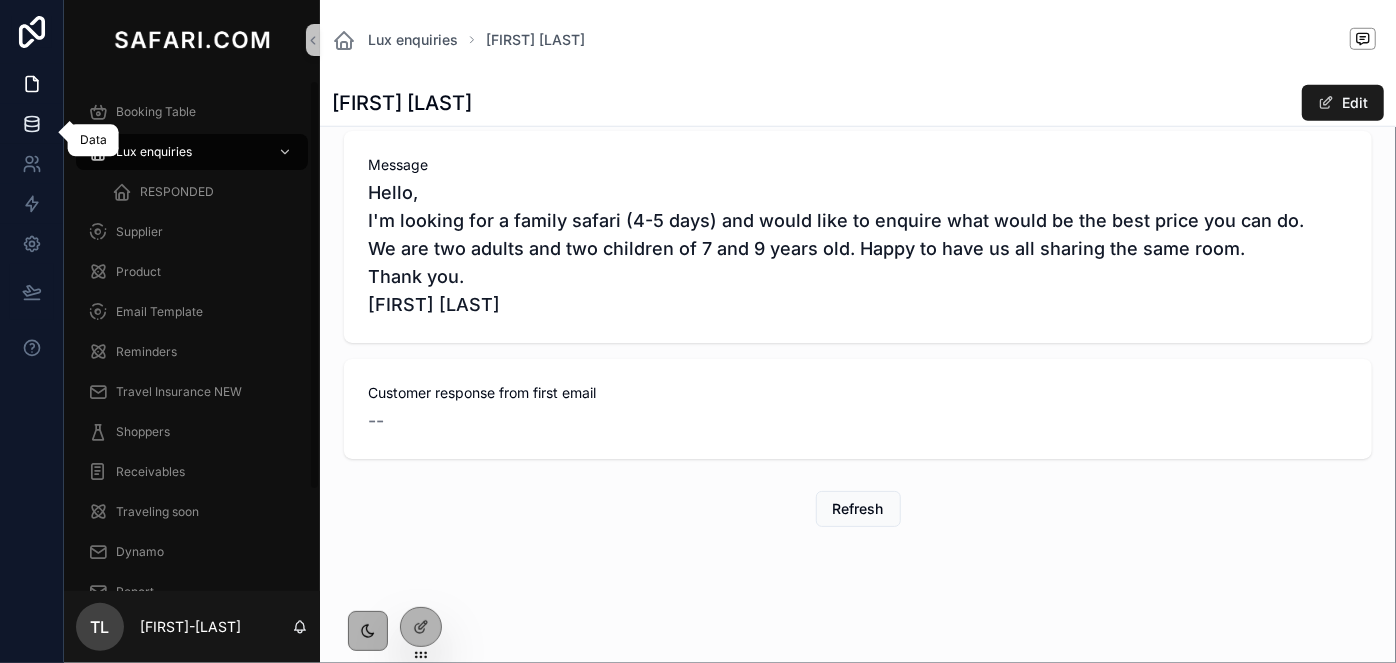 click 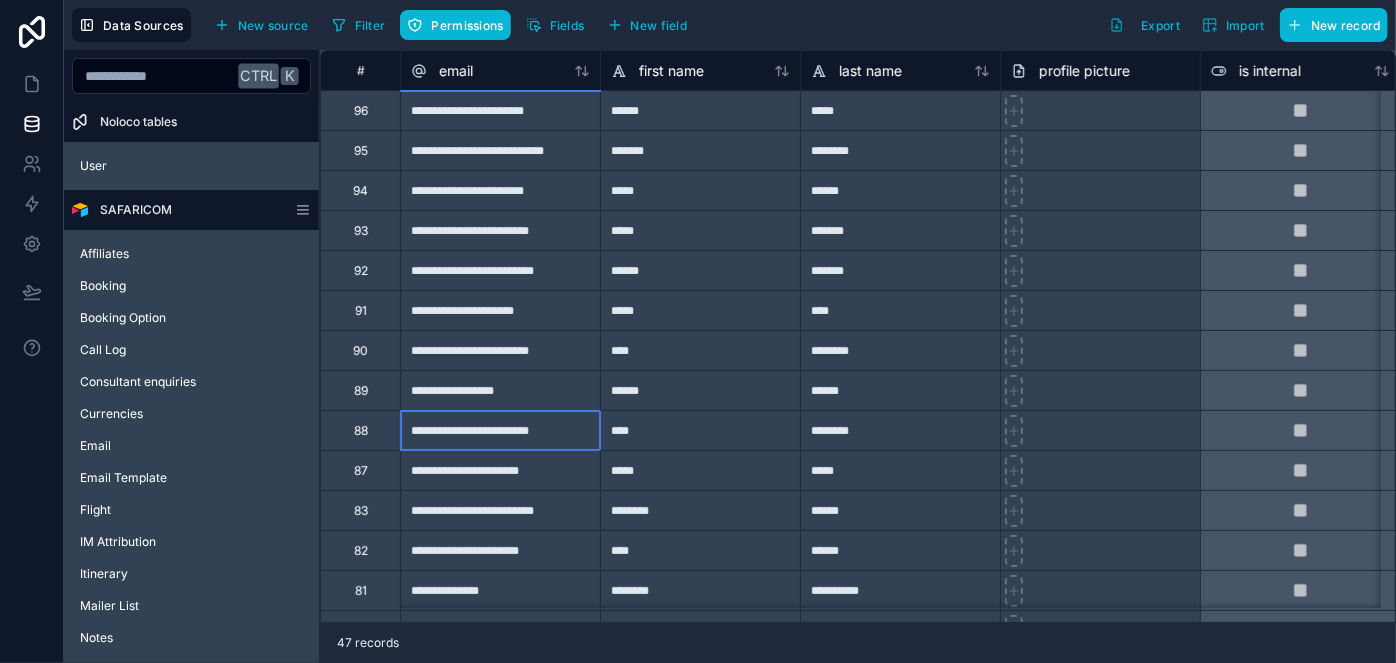 click on "**********" at bounding box center [500, 430] 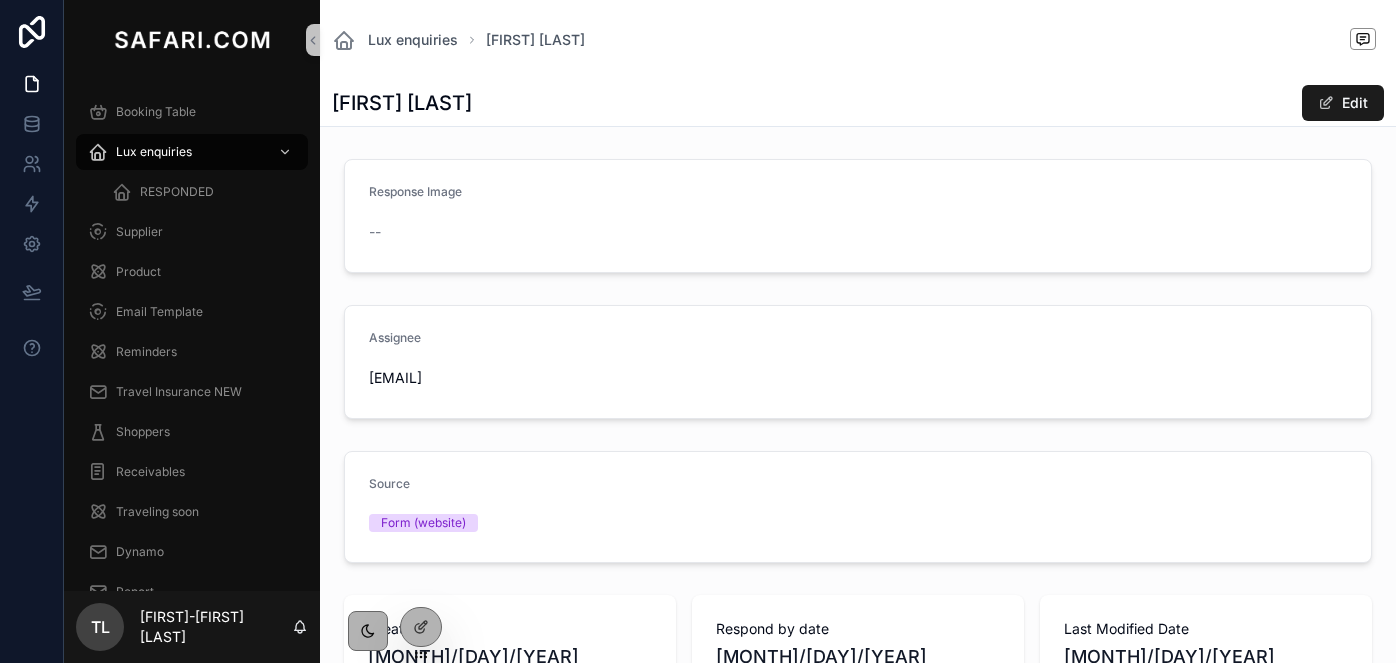 scroll, scrollTop: 0, scrollLeft: 0, axis: both 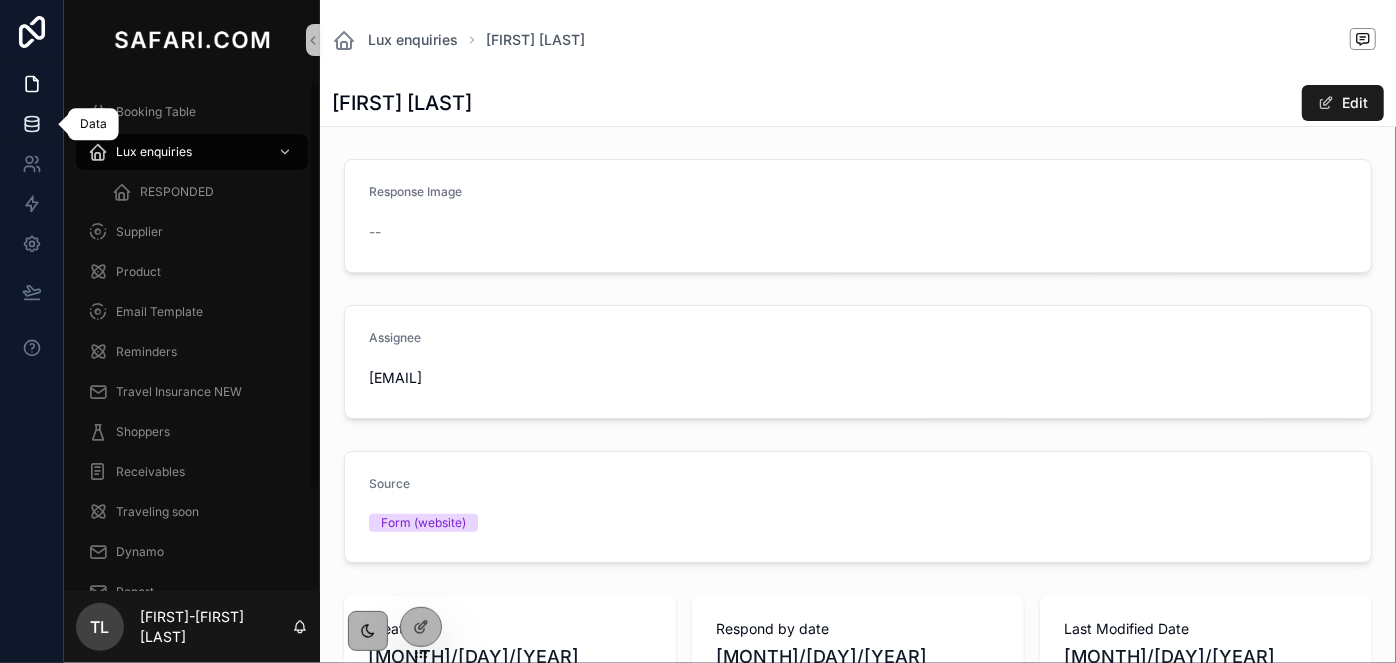 click at bounding box center (31, 124) 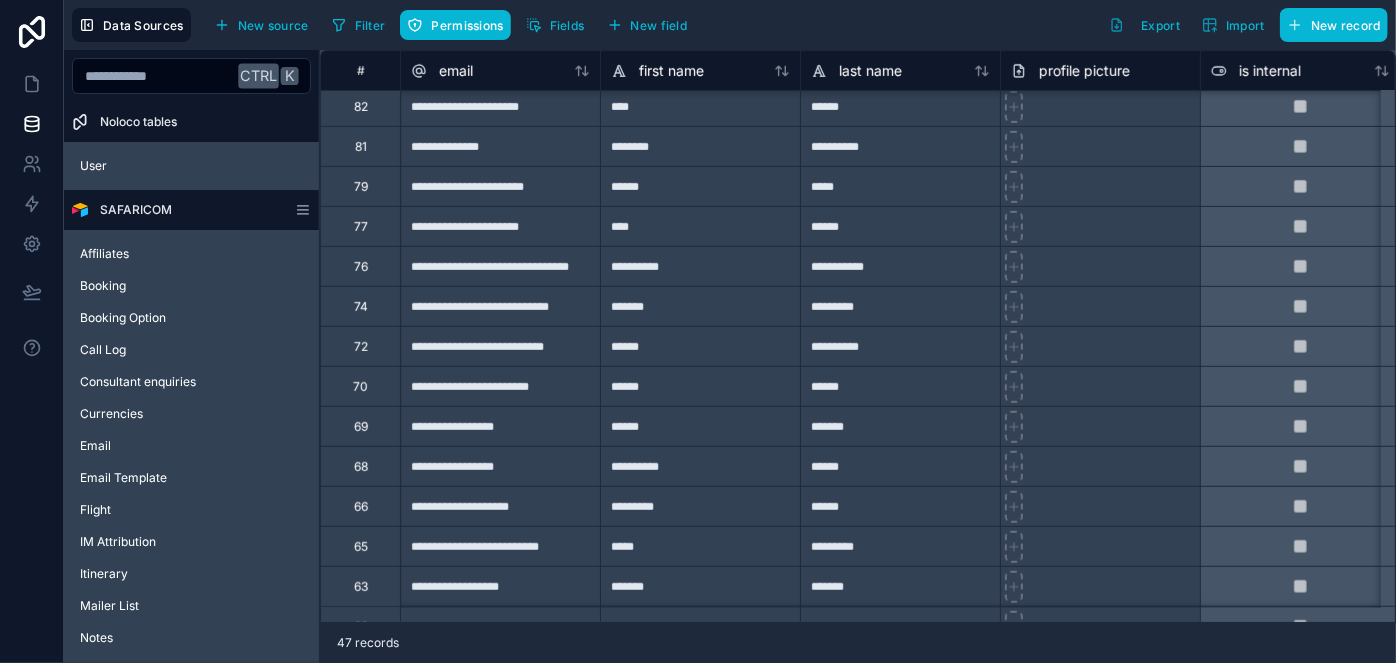 scroll, scrollTop: 454, scrollLeft: 0, axis: vertical 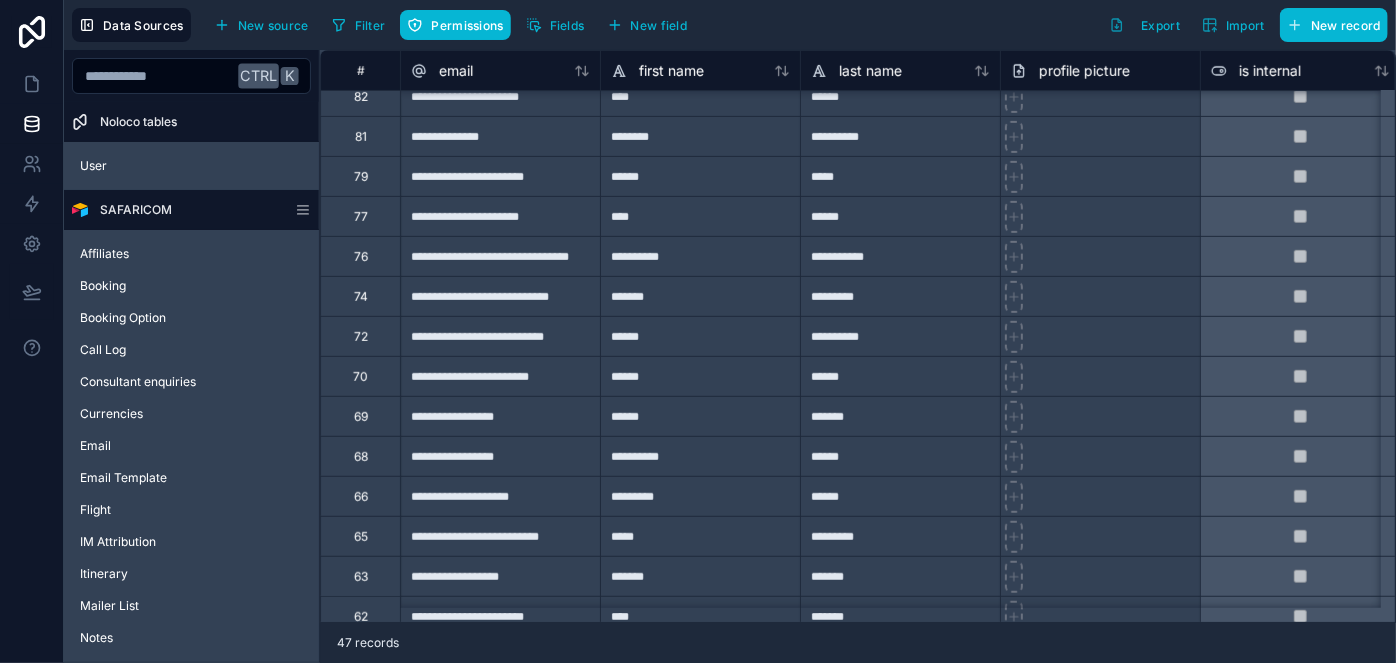 click on "**********" at bounding box center [500, 376] 